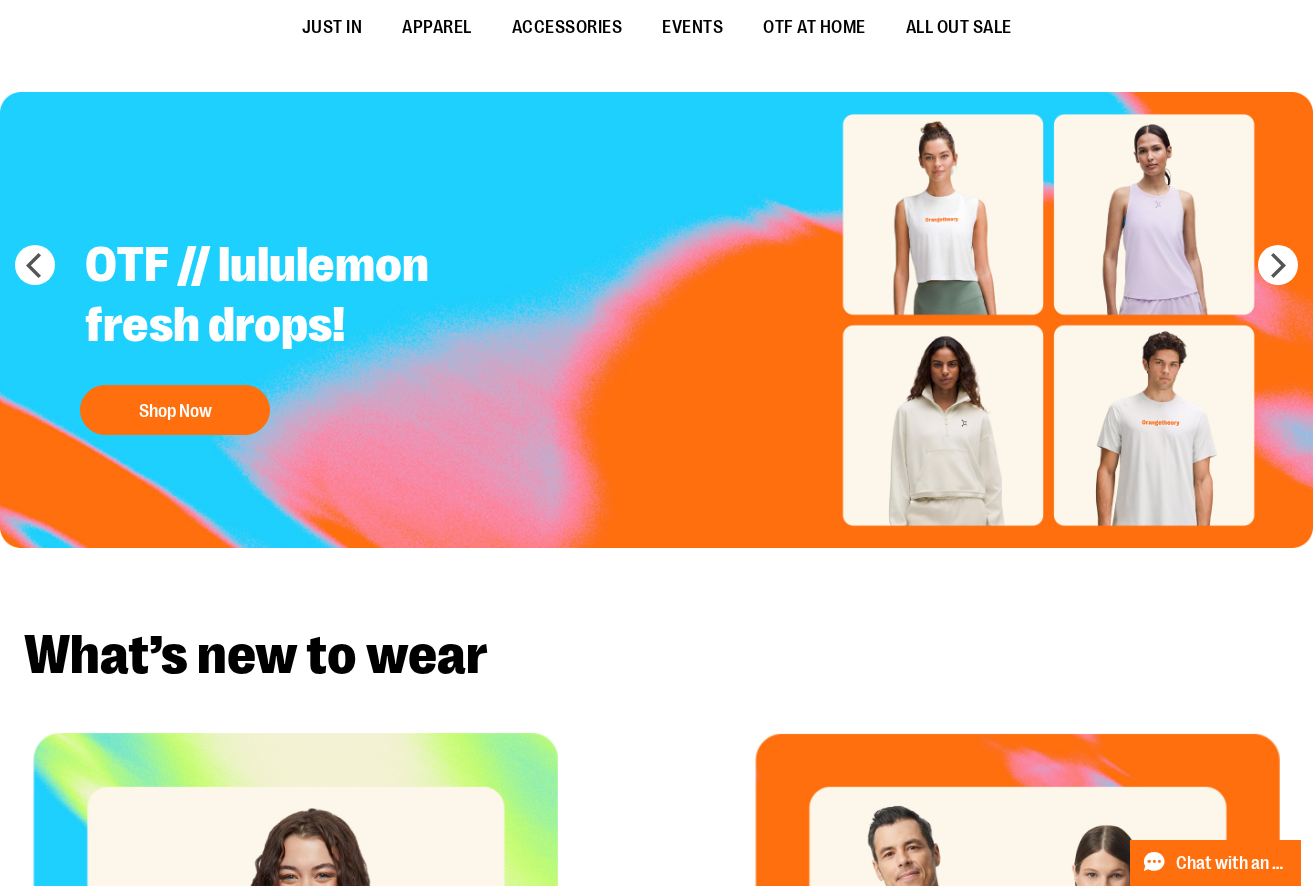 scroll, scrollTop: 0, scrollLeft: 0, axis: both 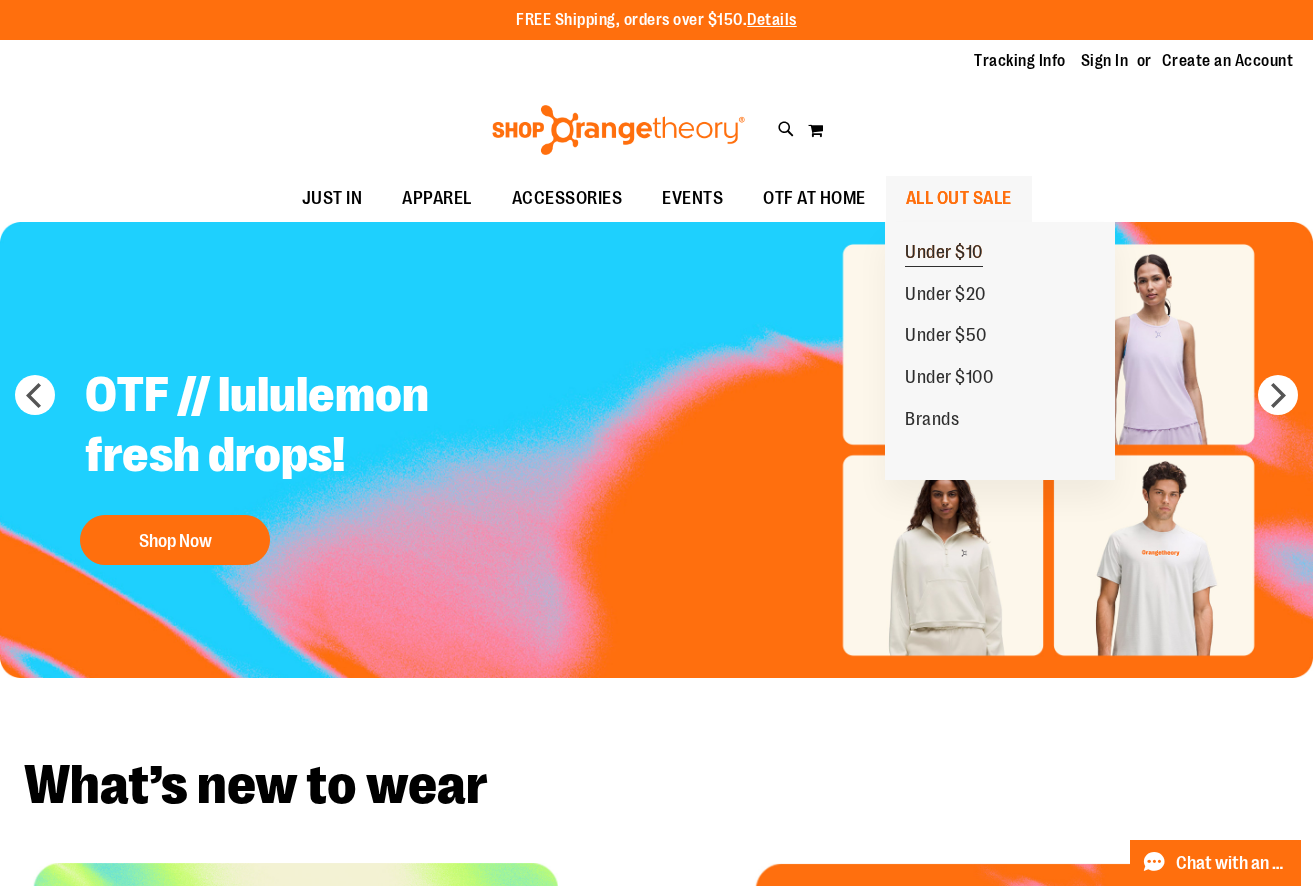 type on "**********" 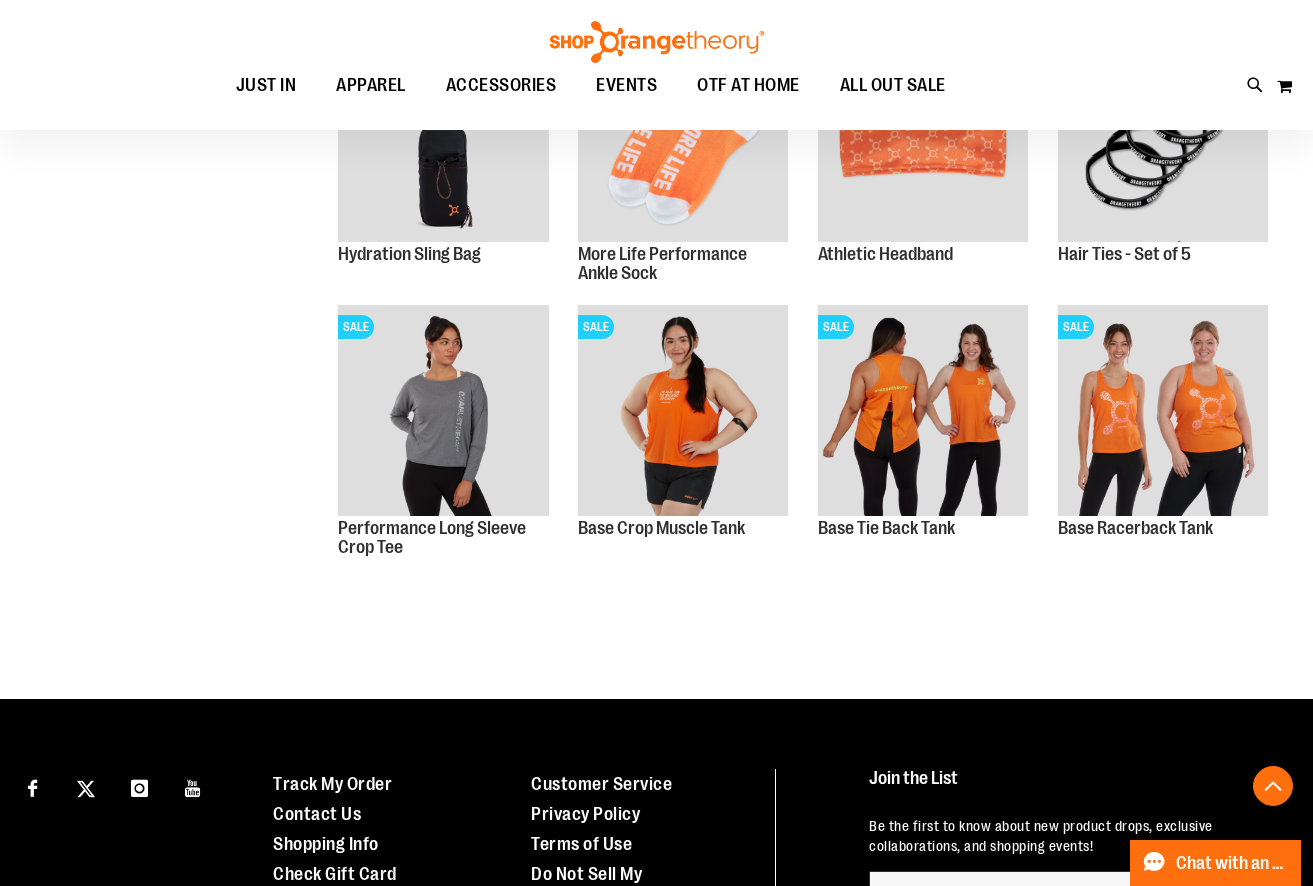 scroll, scrollTop: 0, scrollLeft: 0, axis: both 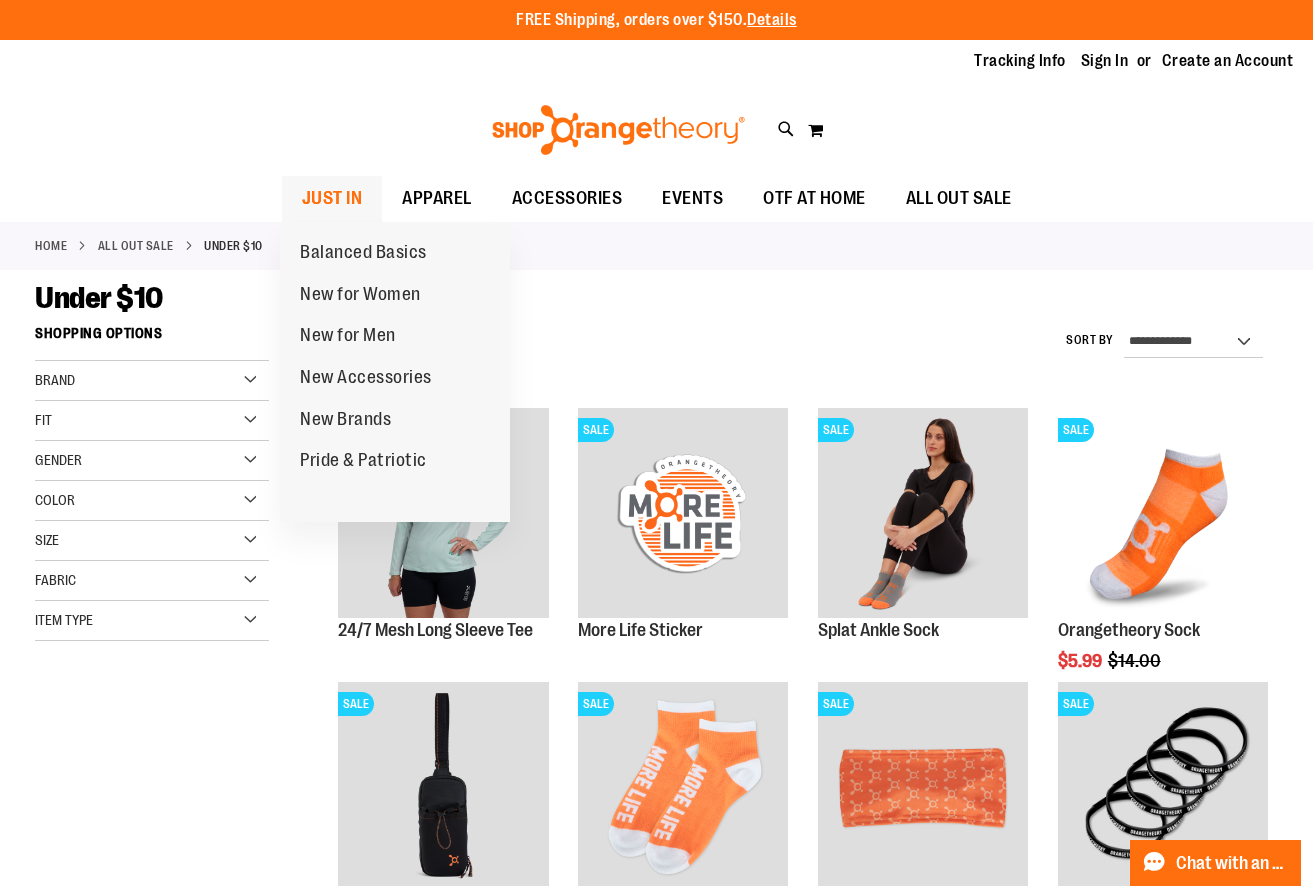 type on "**********" 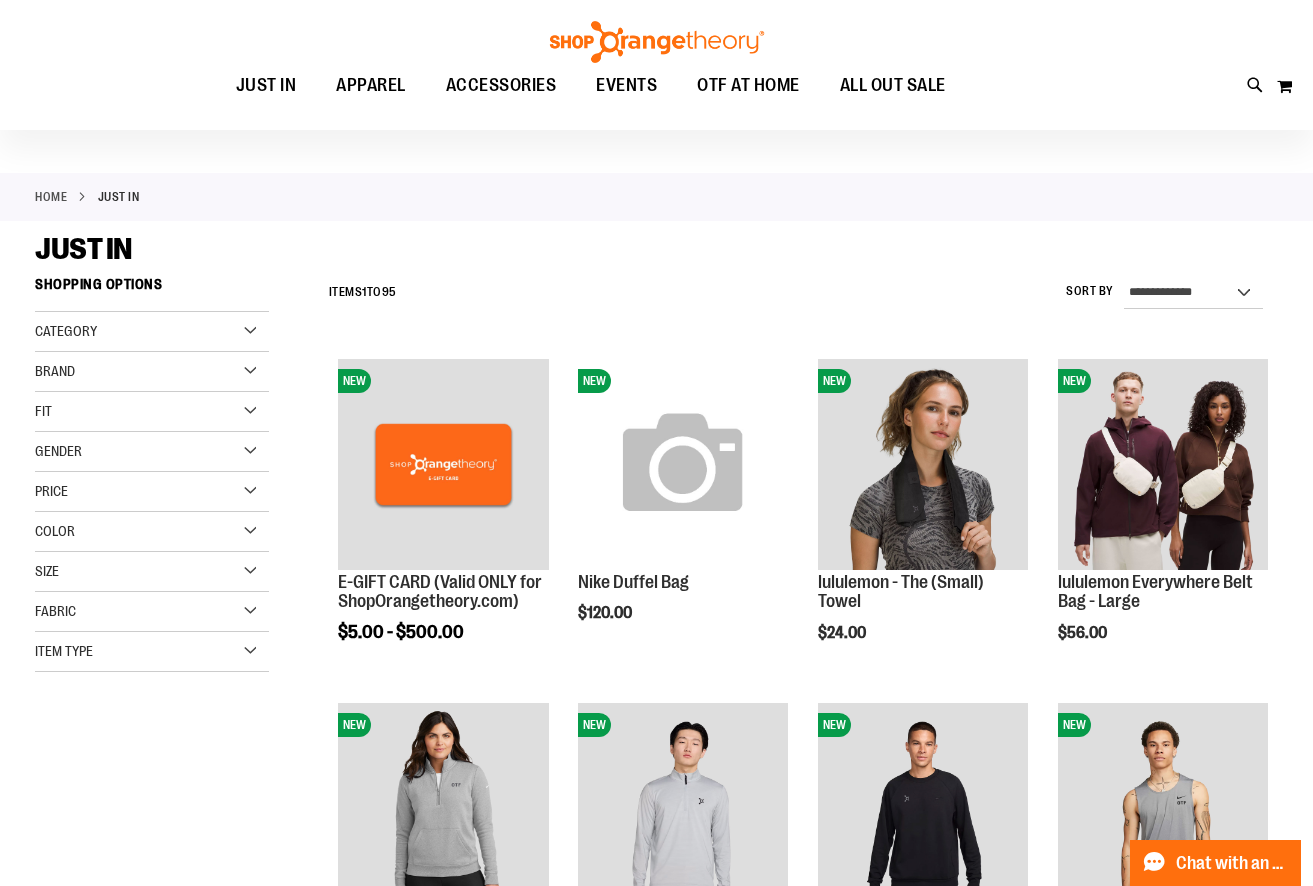 scroll, scrollTop: 82, scrollLeft: 0, axis: vertical 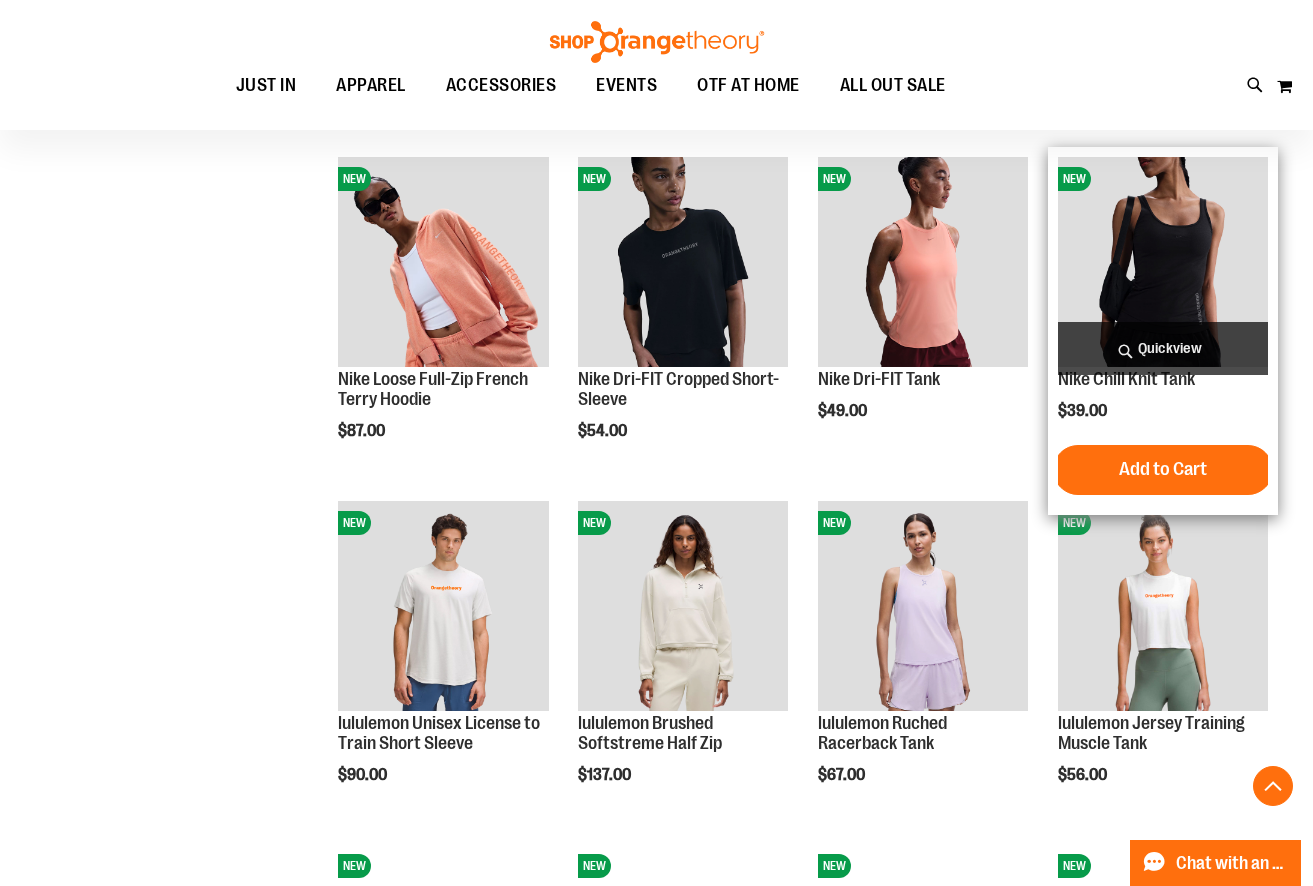 type on "**********" 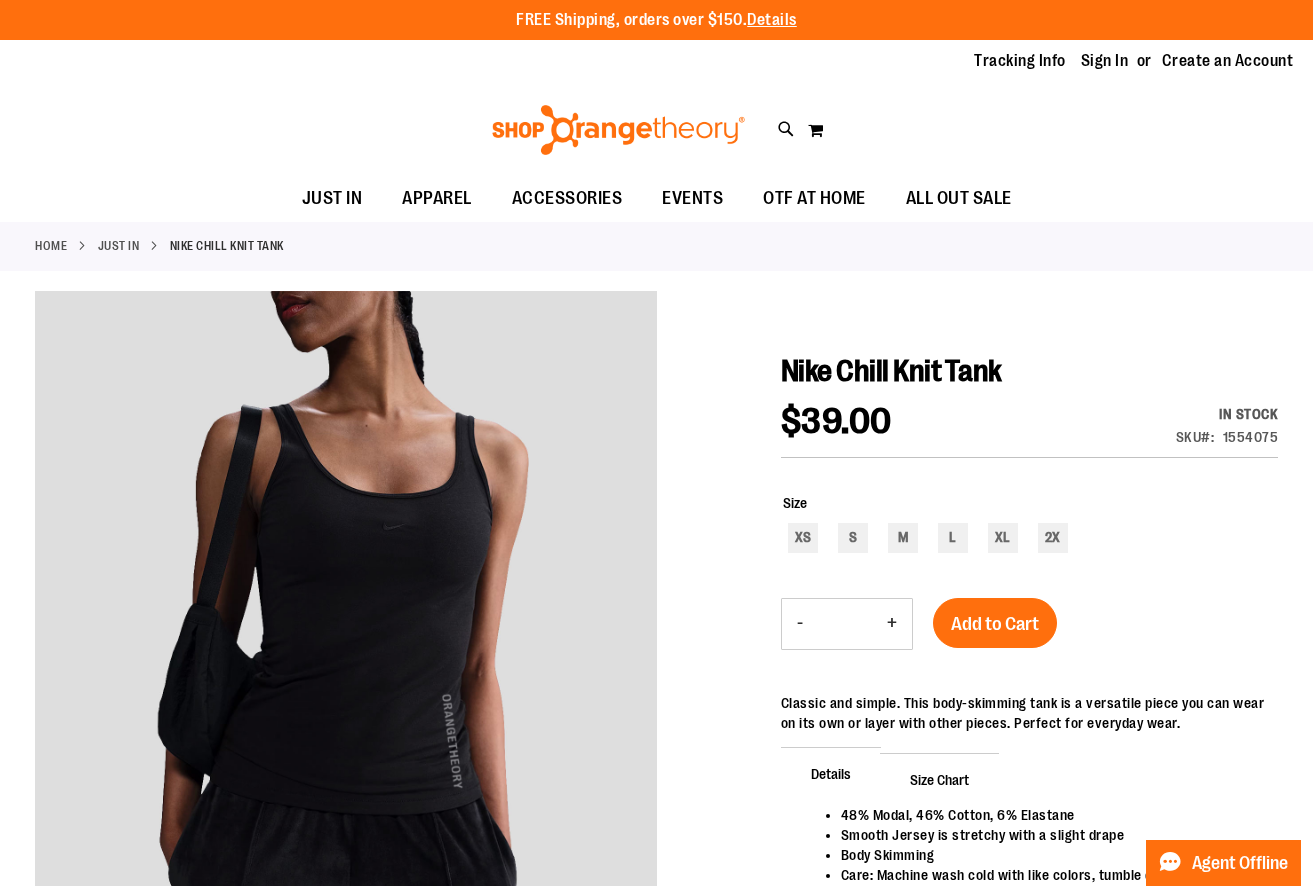 scroll, scrollTop: 0, scrollLeft: 0, axis: both 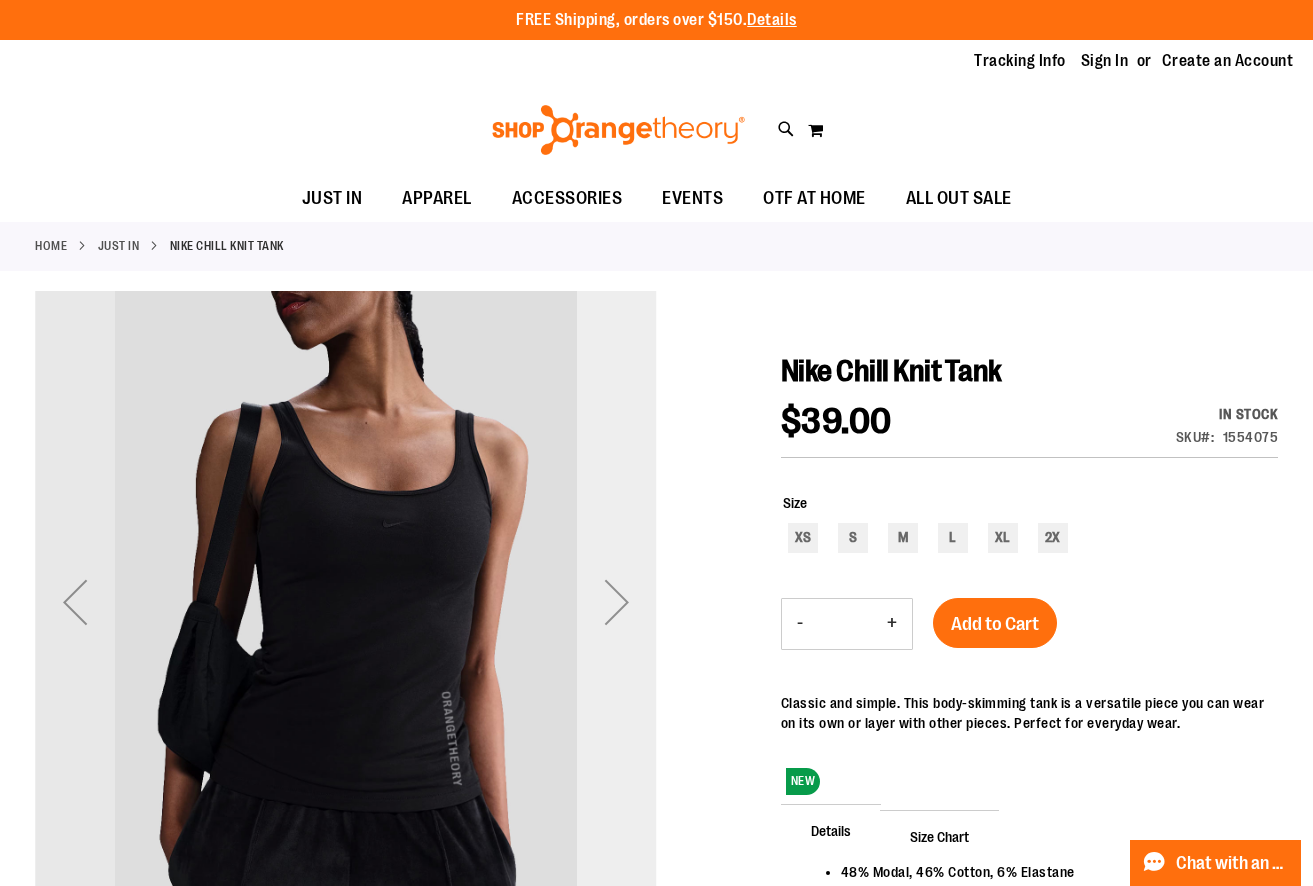type on "**********" 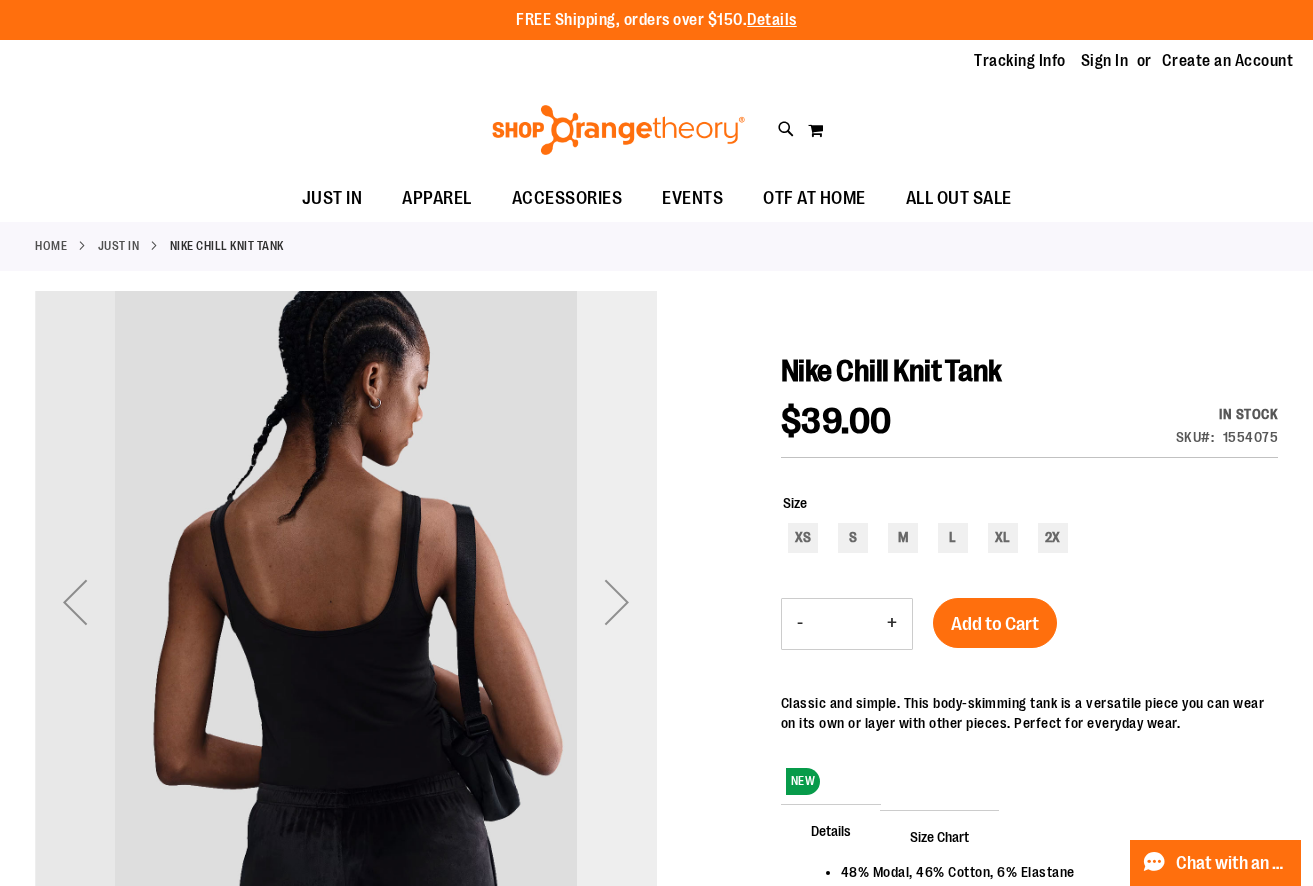 click at bounding box center [617, 602] 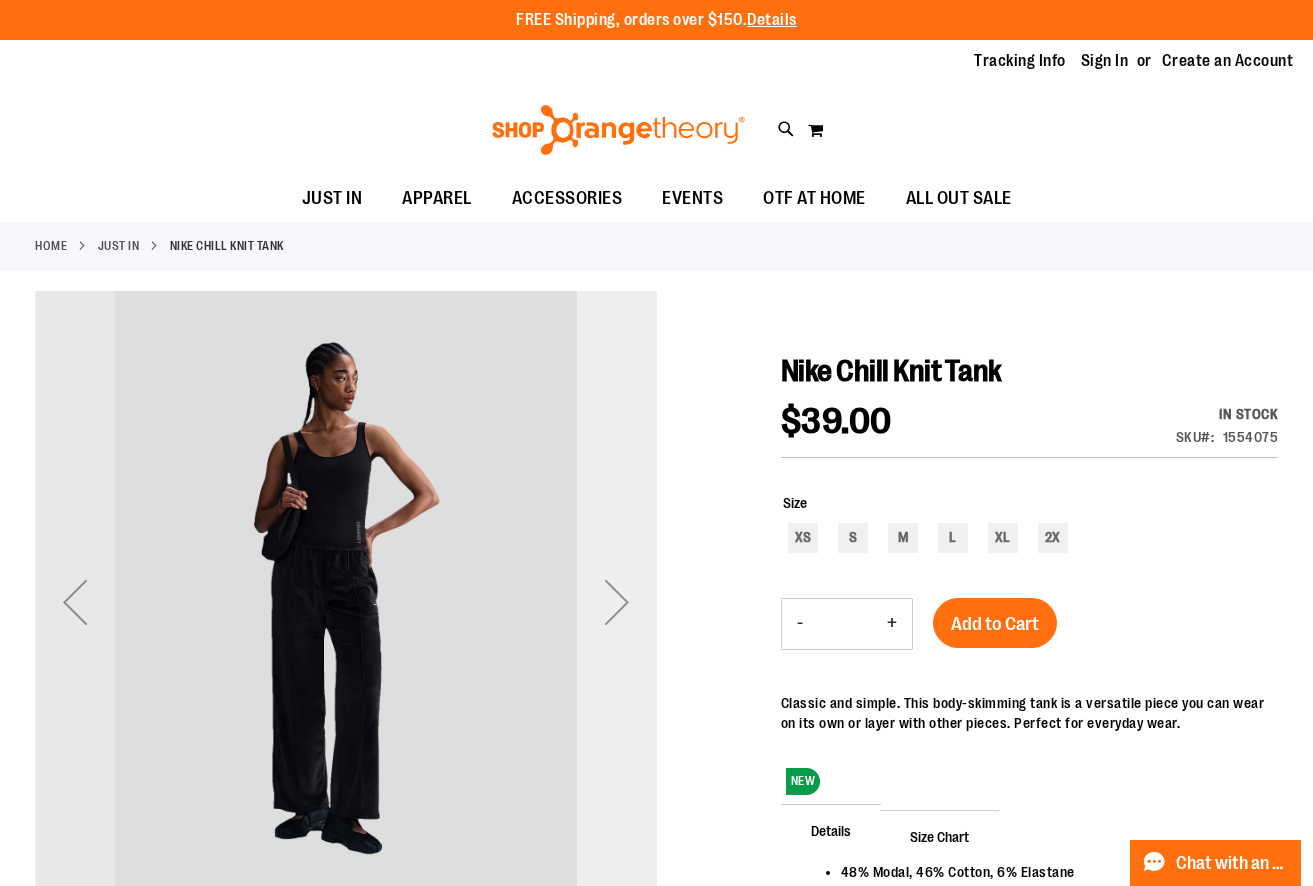 click at bounding box center [617, 602] 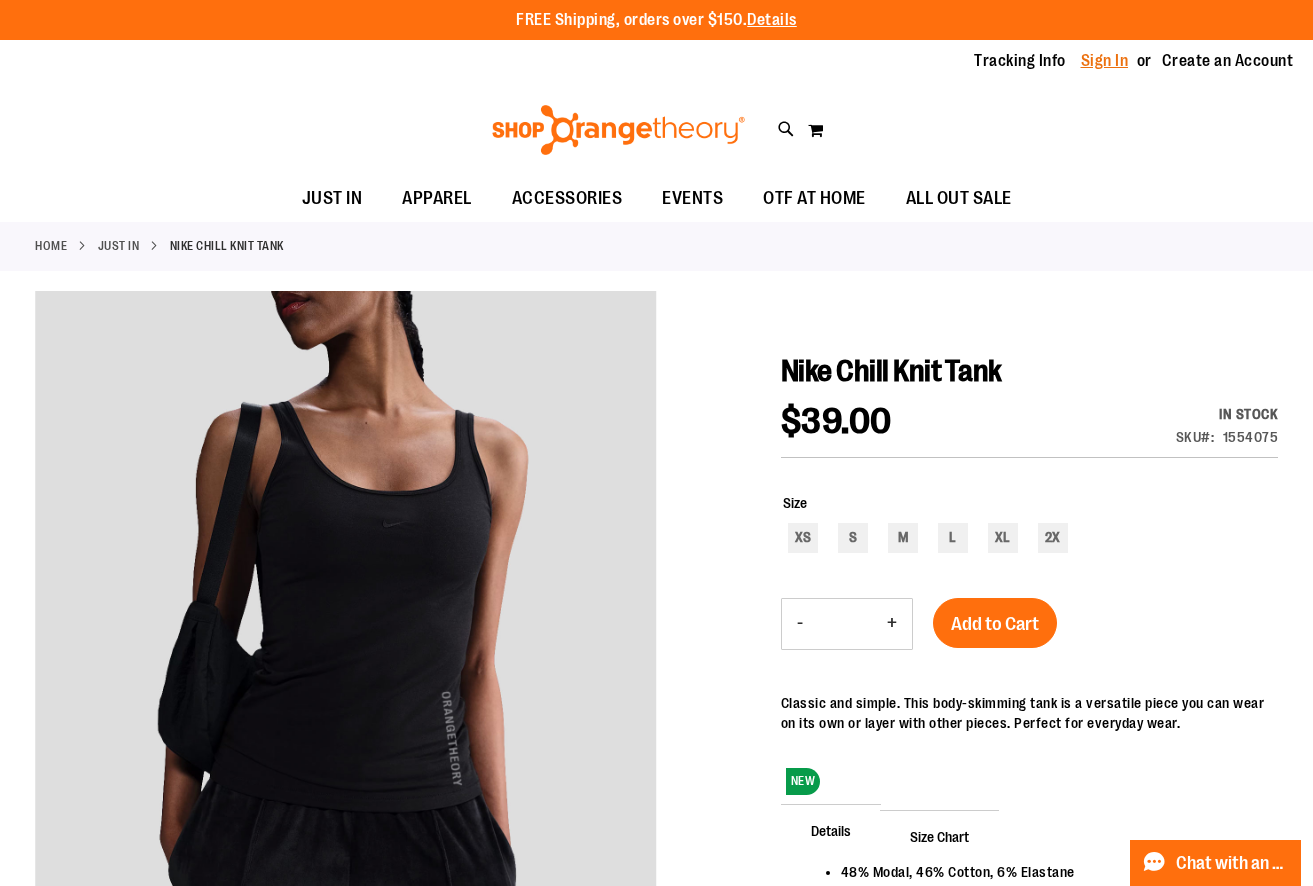 click on "Sign In" at bounding box center [1105, 61] 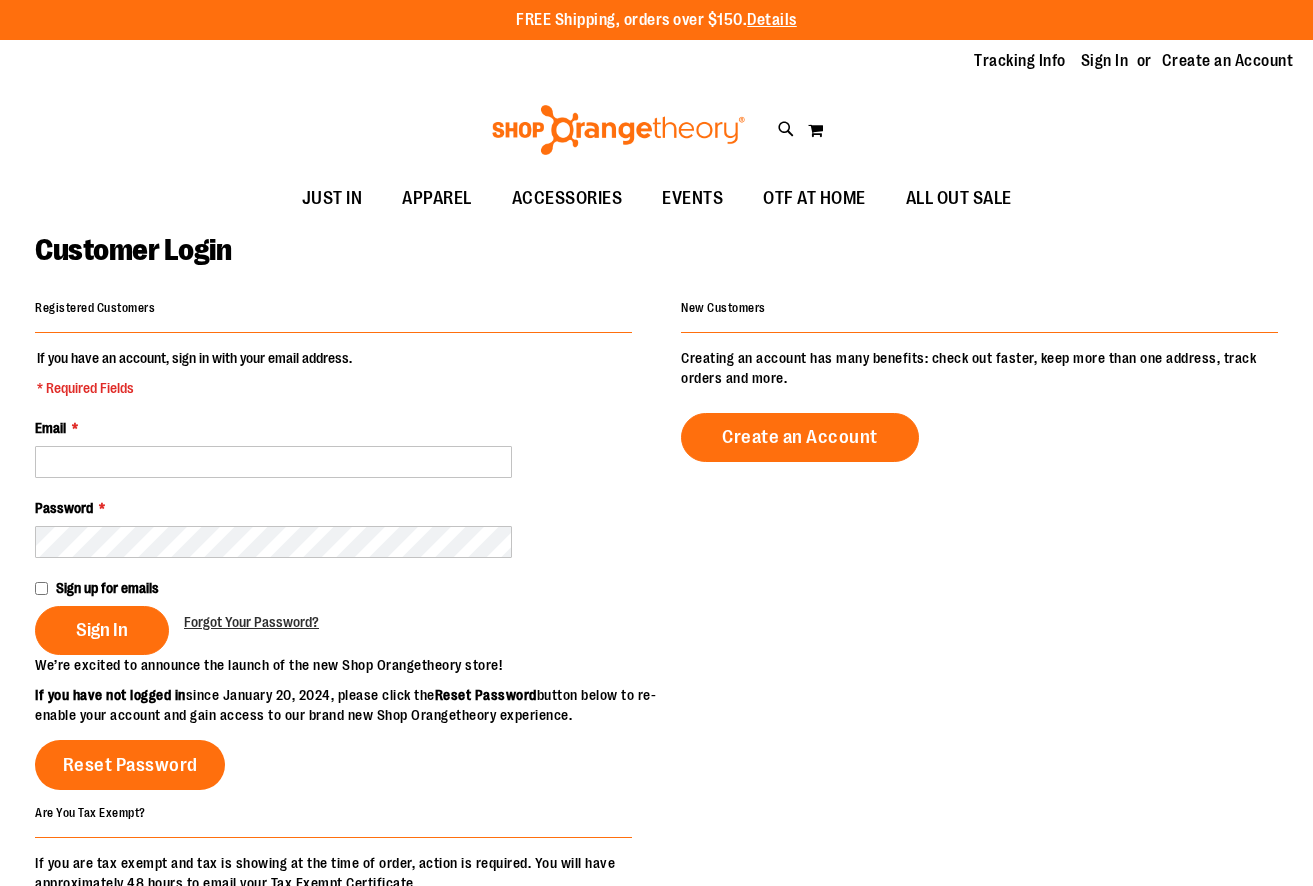 scroll, scrollTop: 0, scrollLeft: 0, axis: both 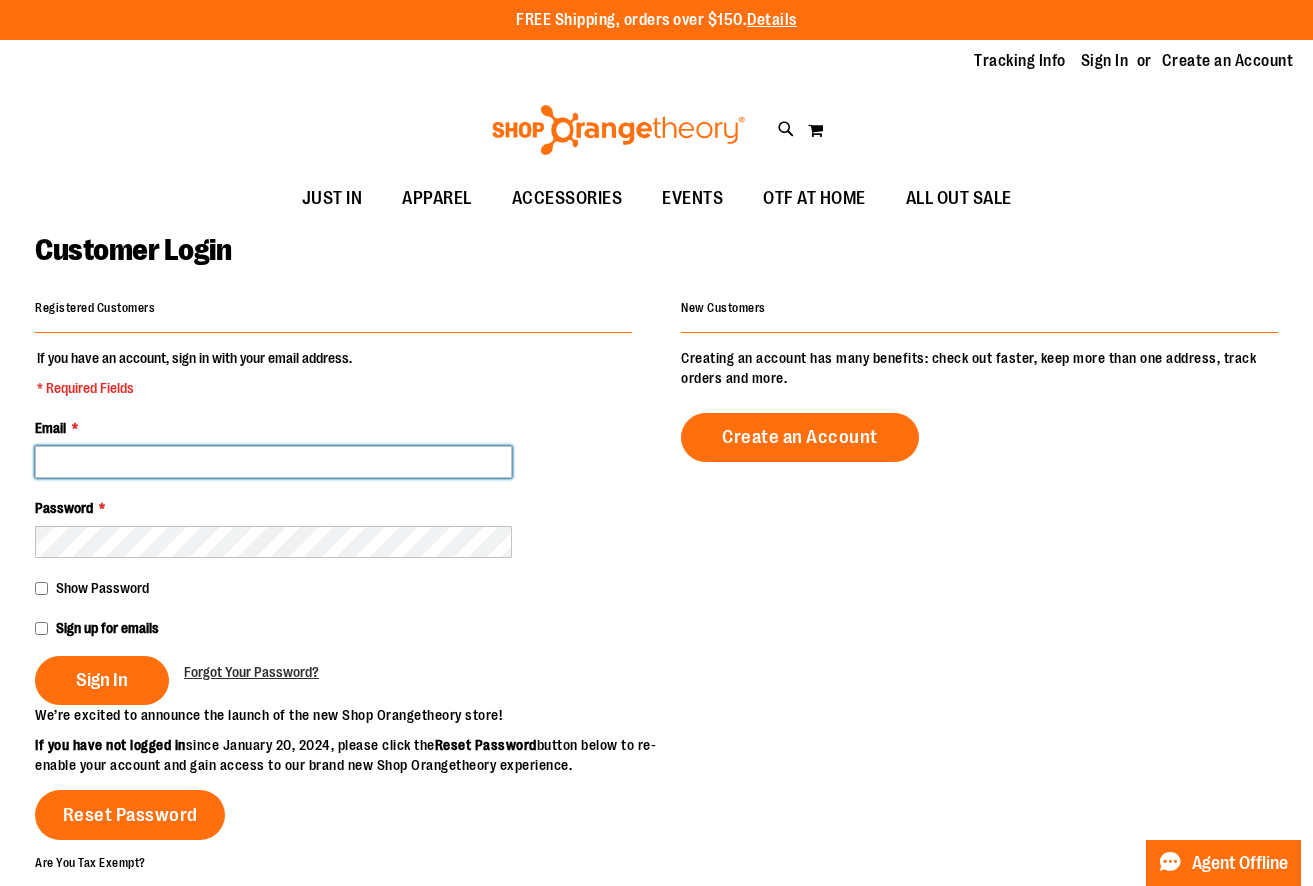 type on "**********" 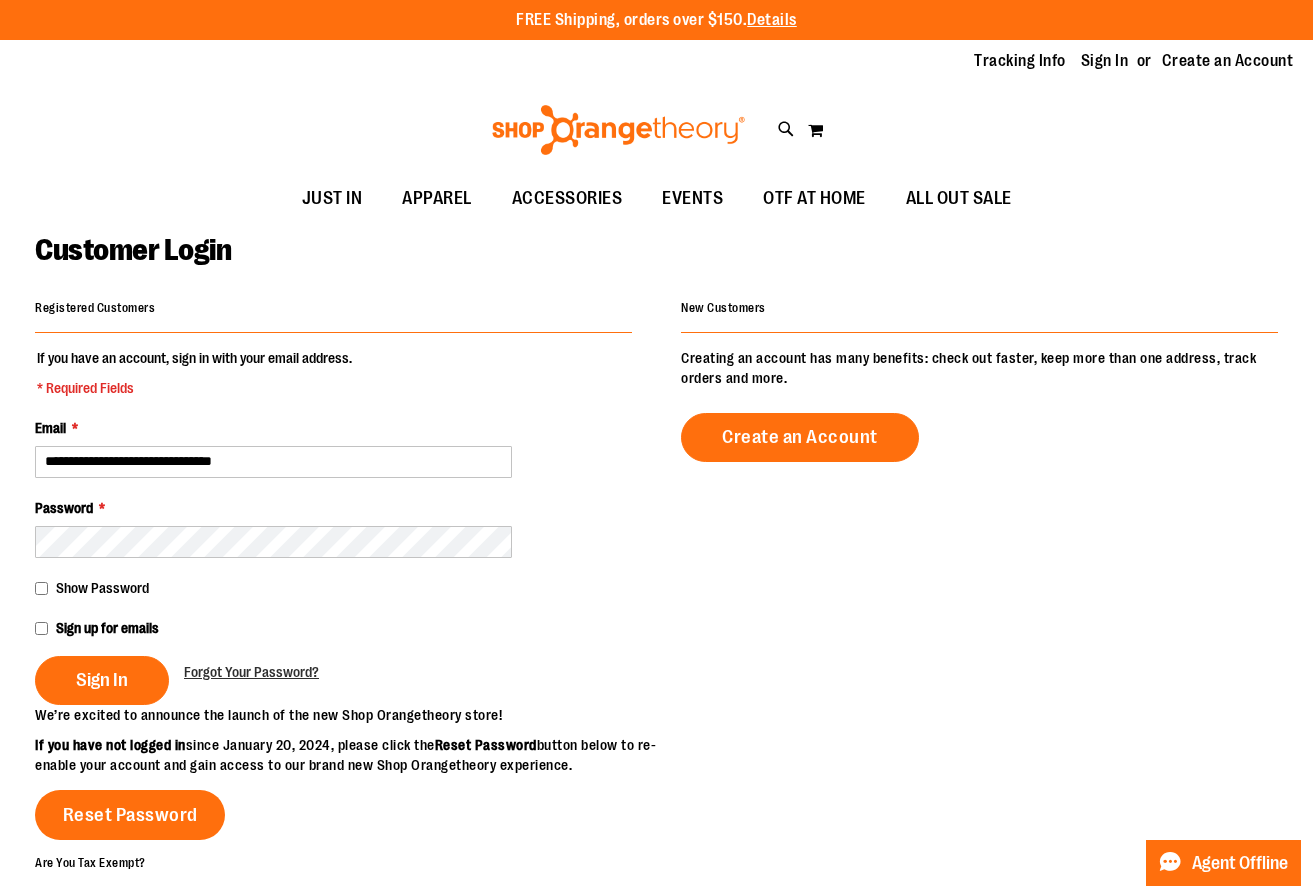 type on "**********" 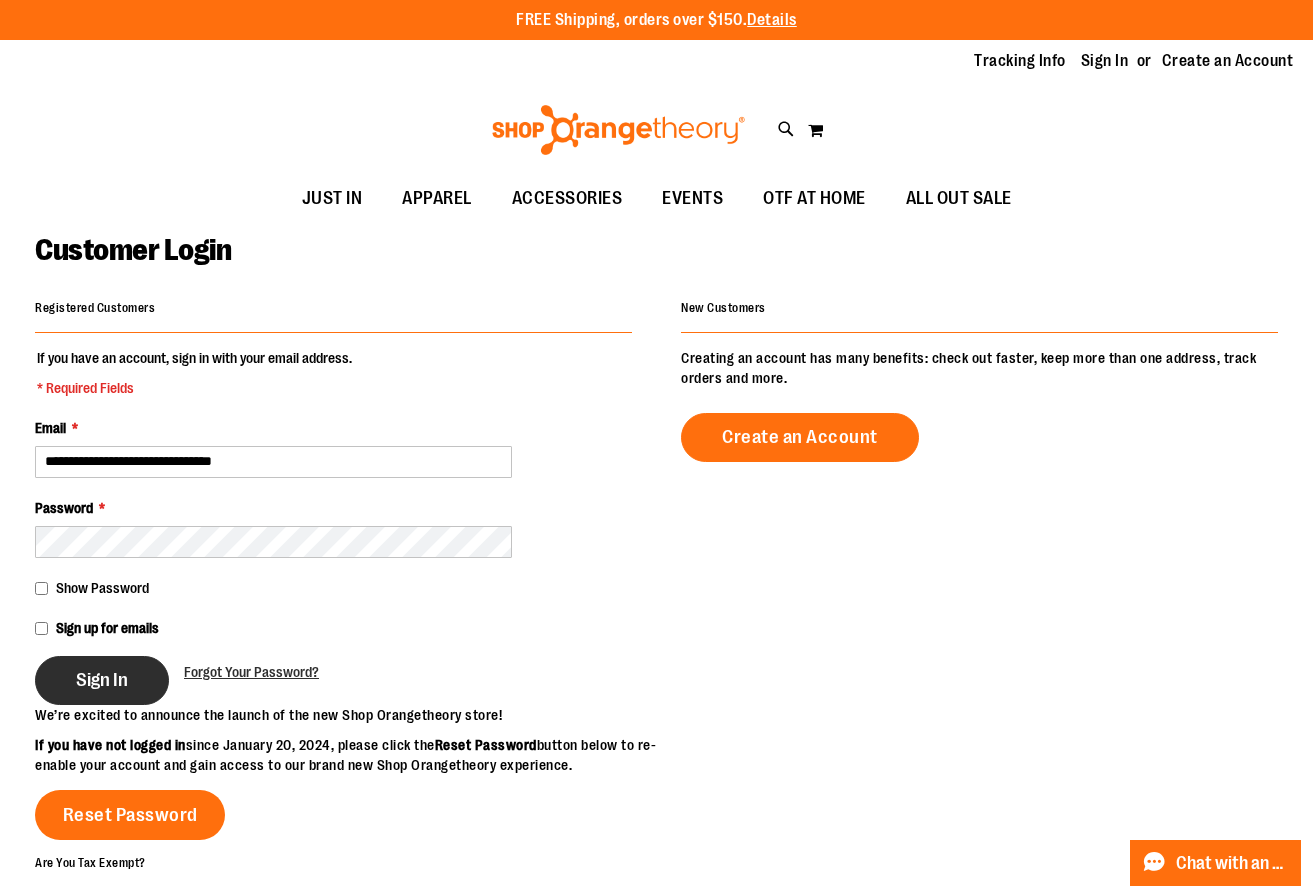 click on "Sign In" at bounding box center [102, 680] 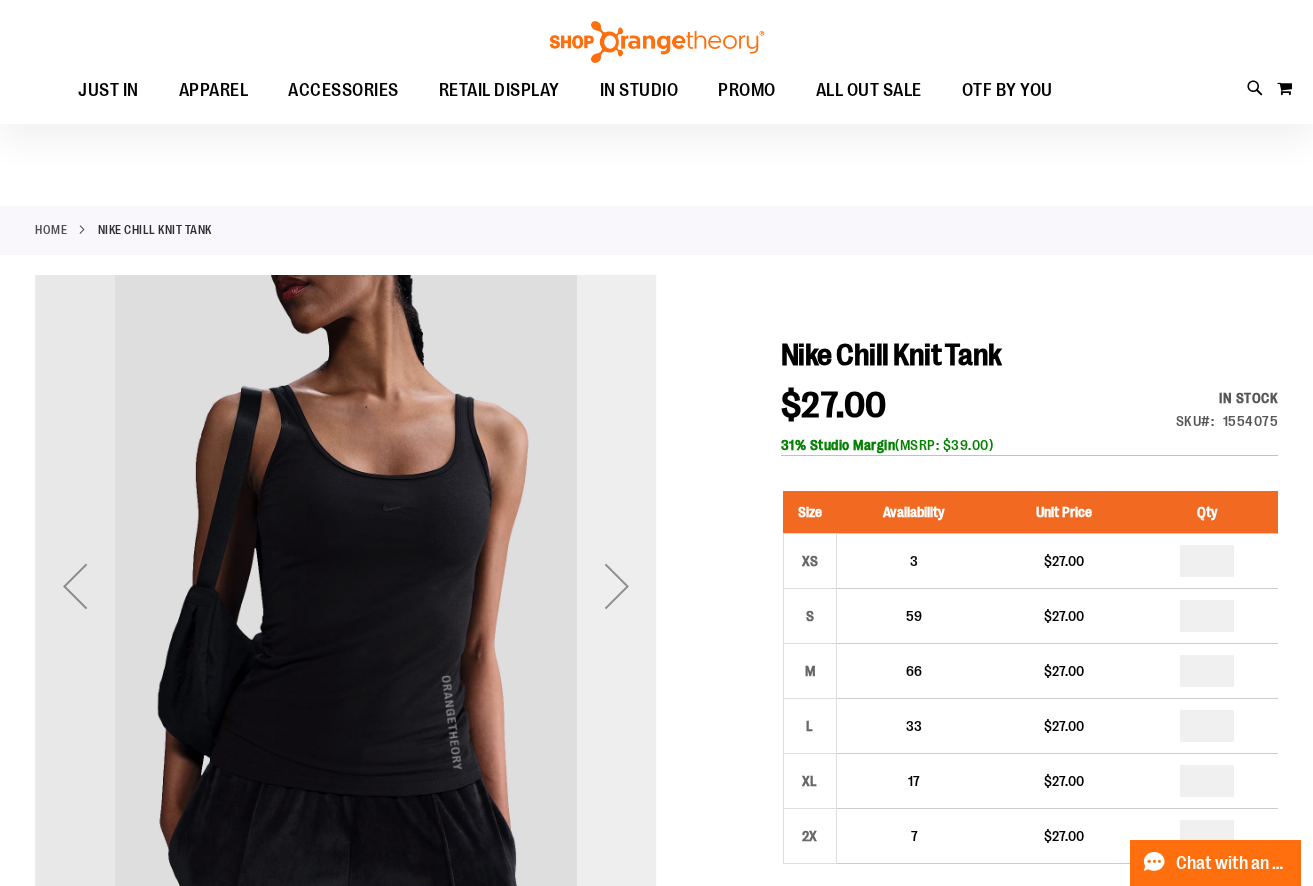 scroll, scrollTop: 0, scrollLeft: 0, axis: both 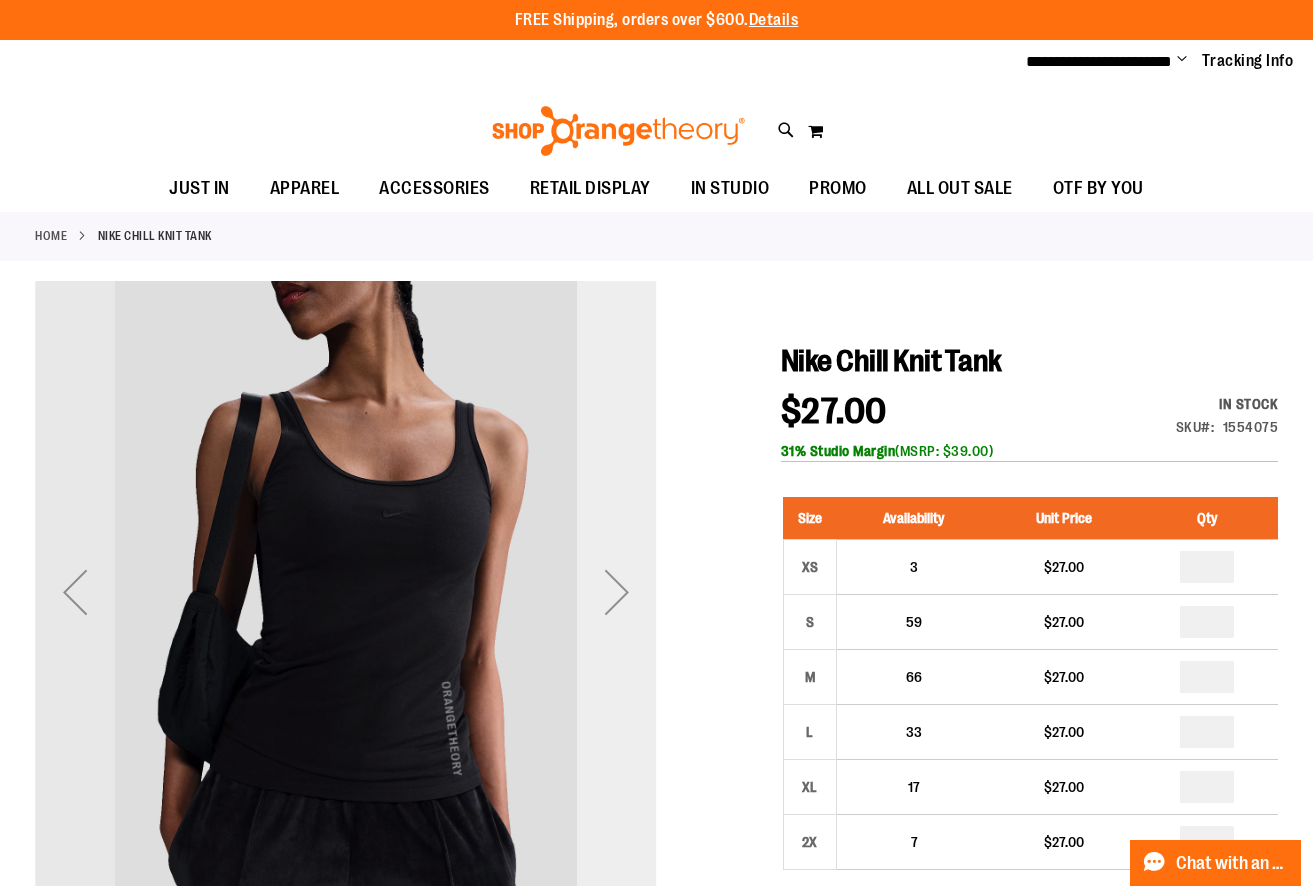 type on "**********" 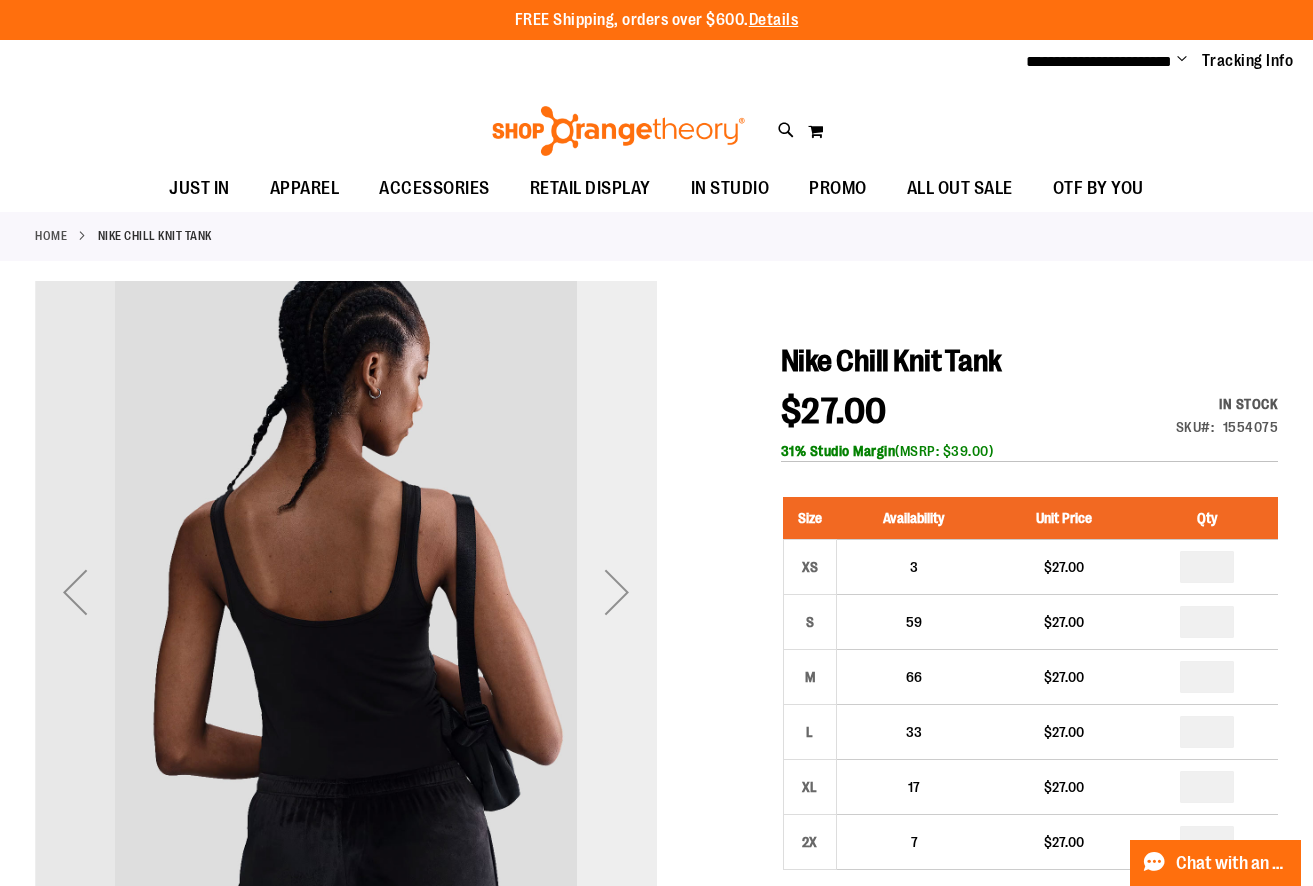 click at bounding box center [617, 592] 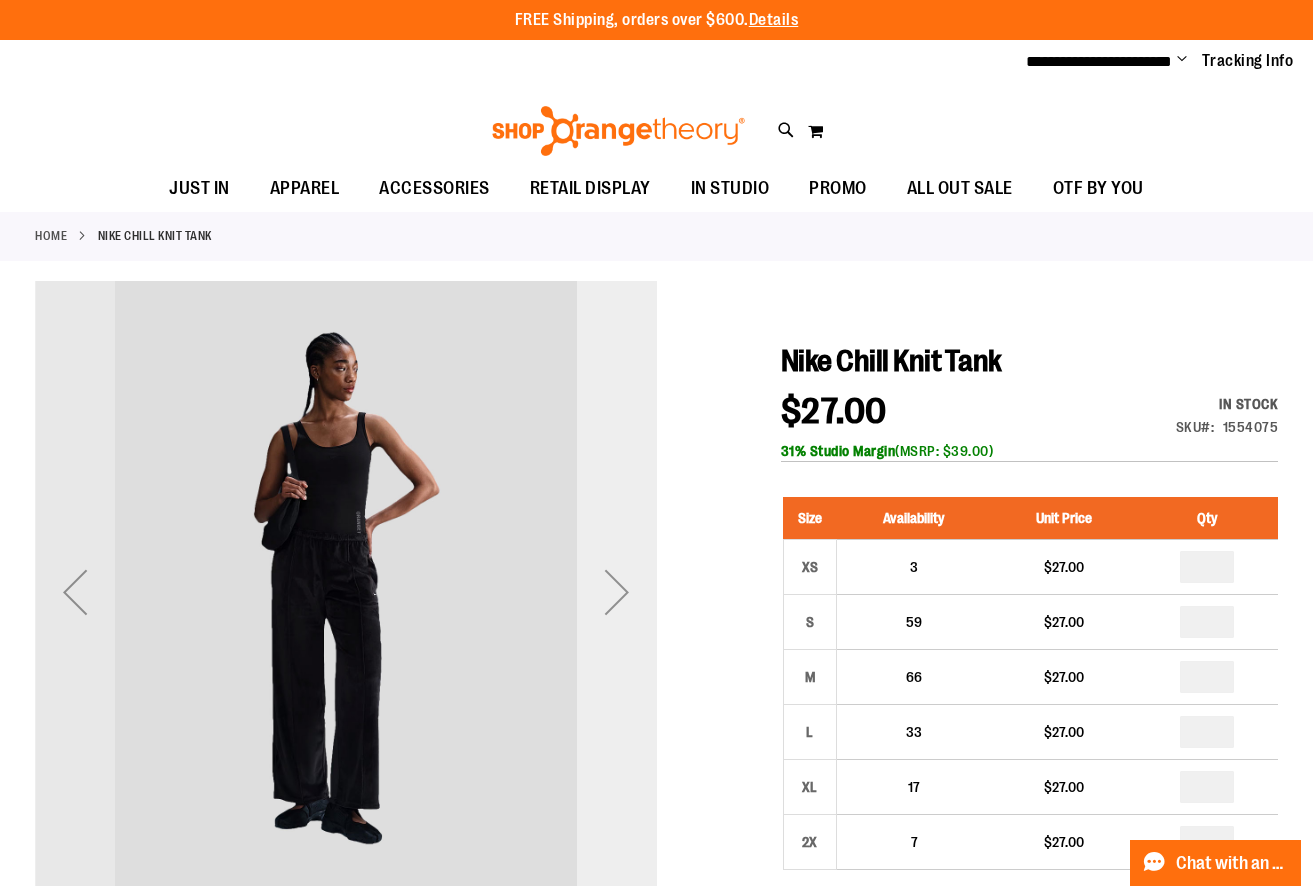 click at bounding box center (617, 592) 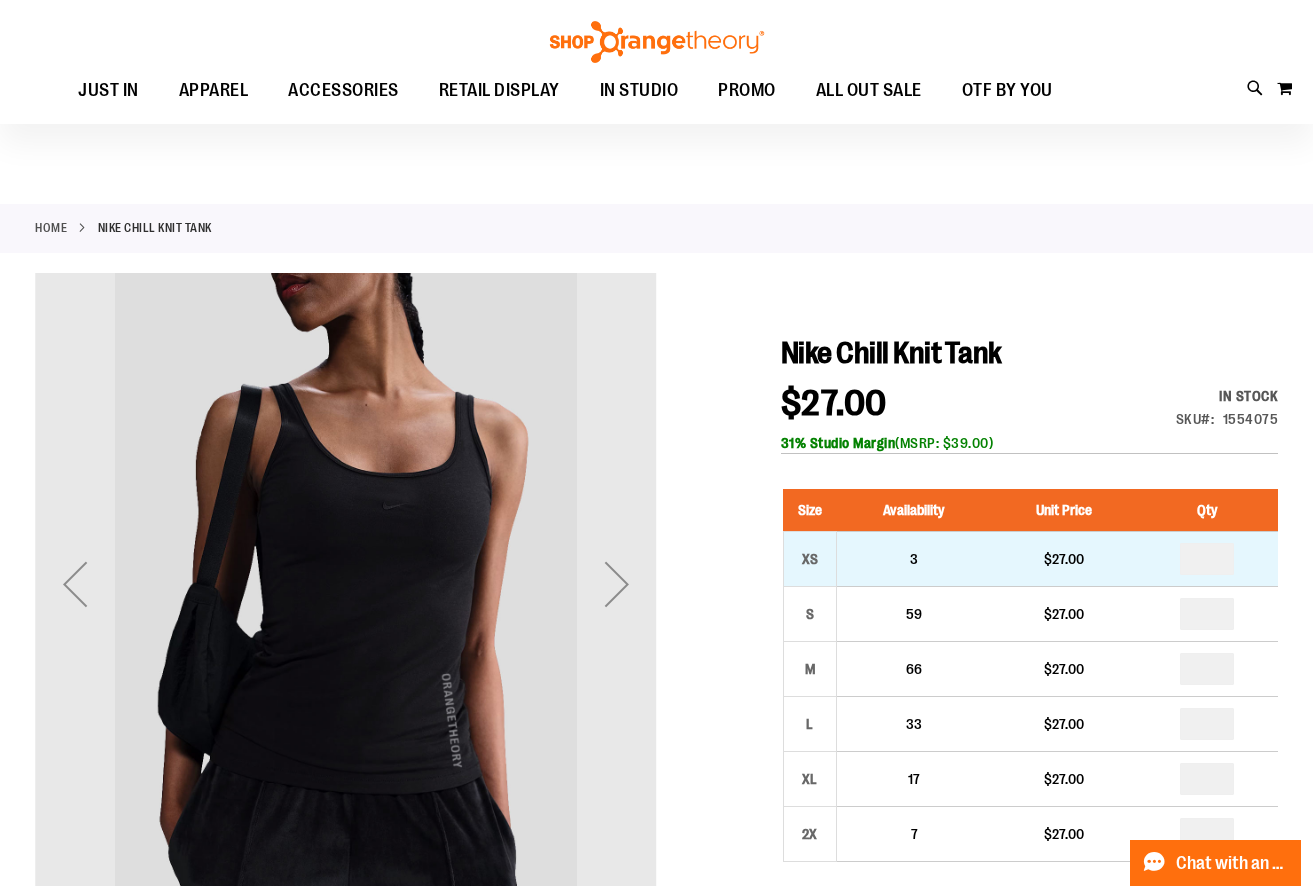 scroll, scrollTop: 0, scrollLeft: 0, axis: both 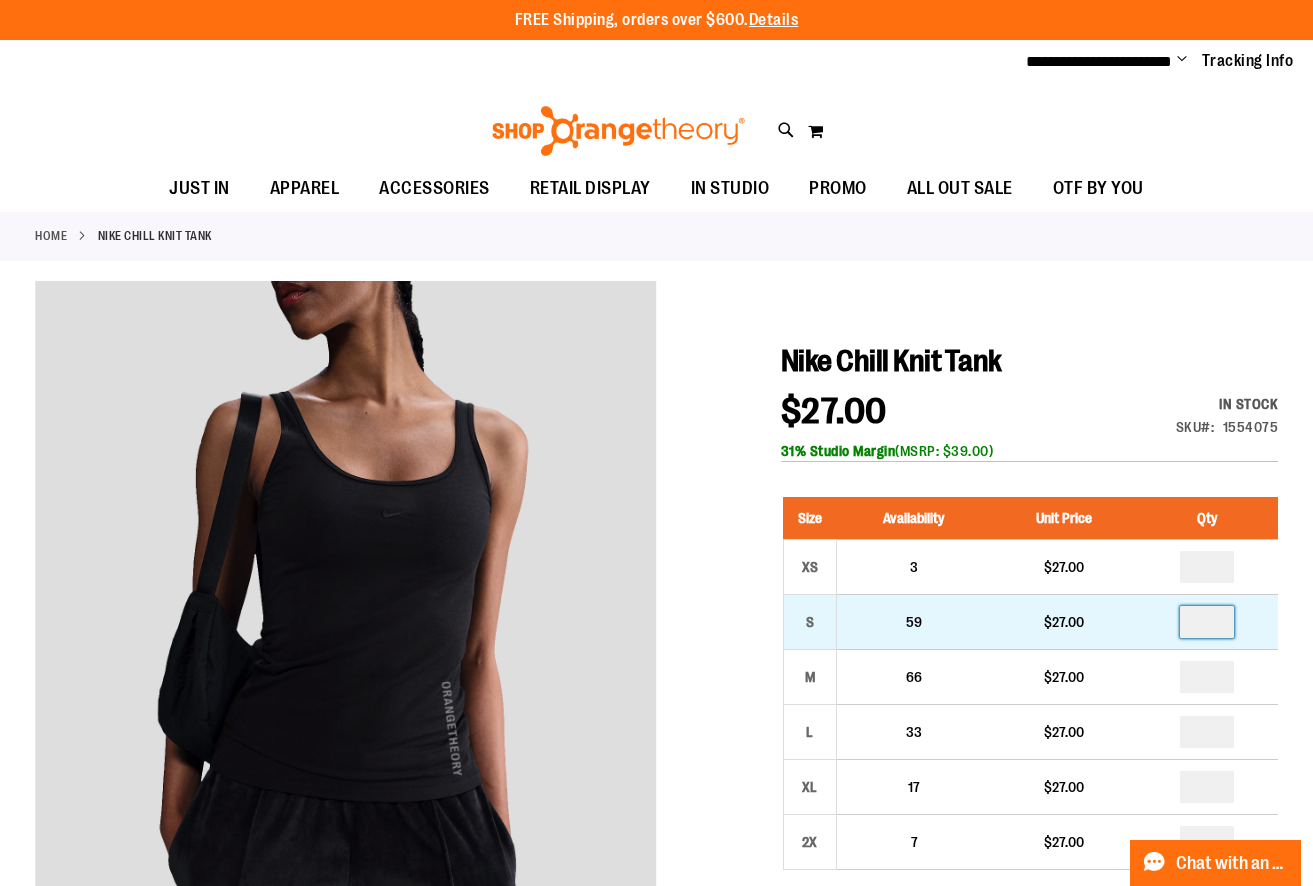 click at bounding box center [1207, 622] 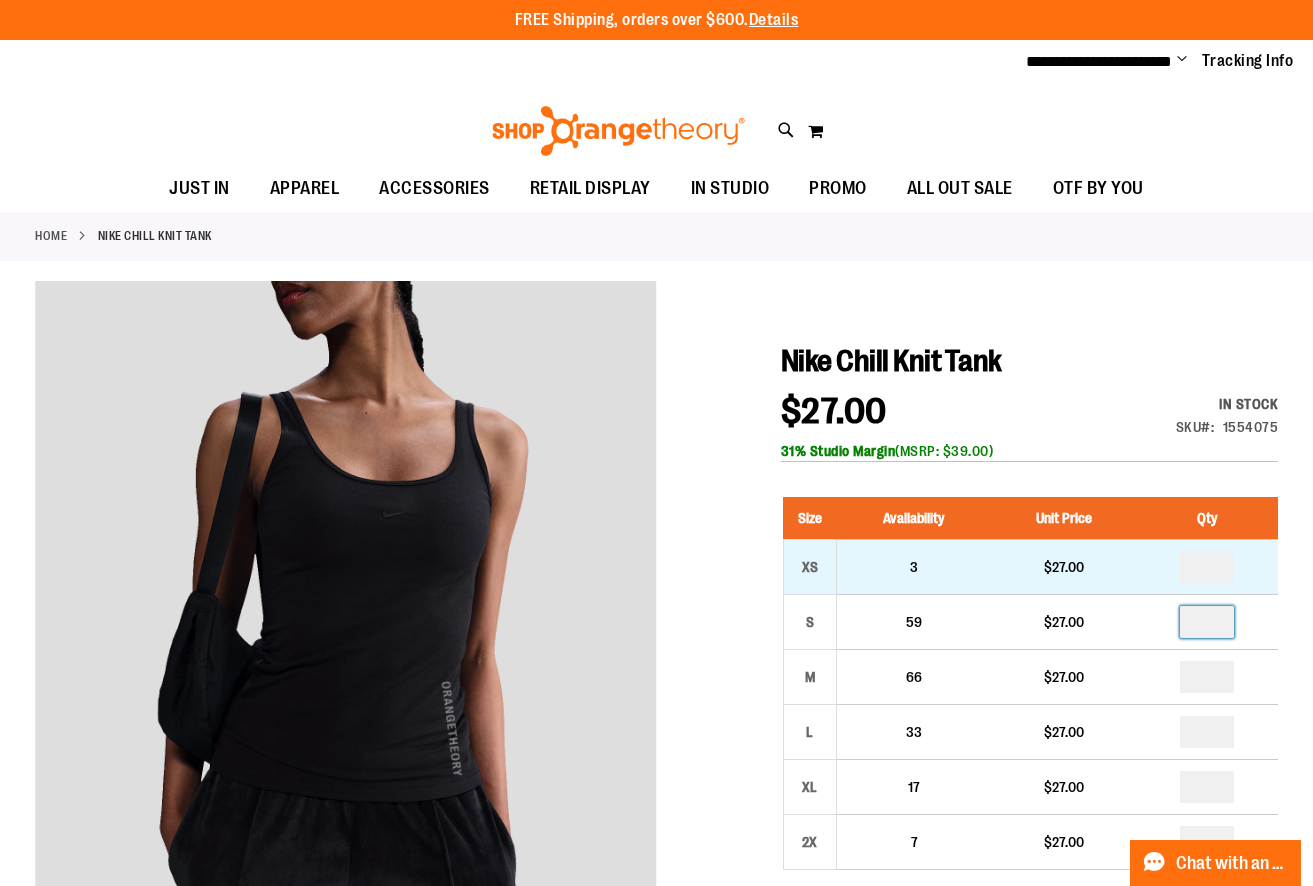 type on "*" 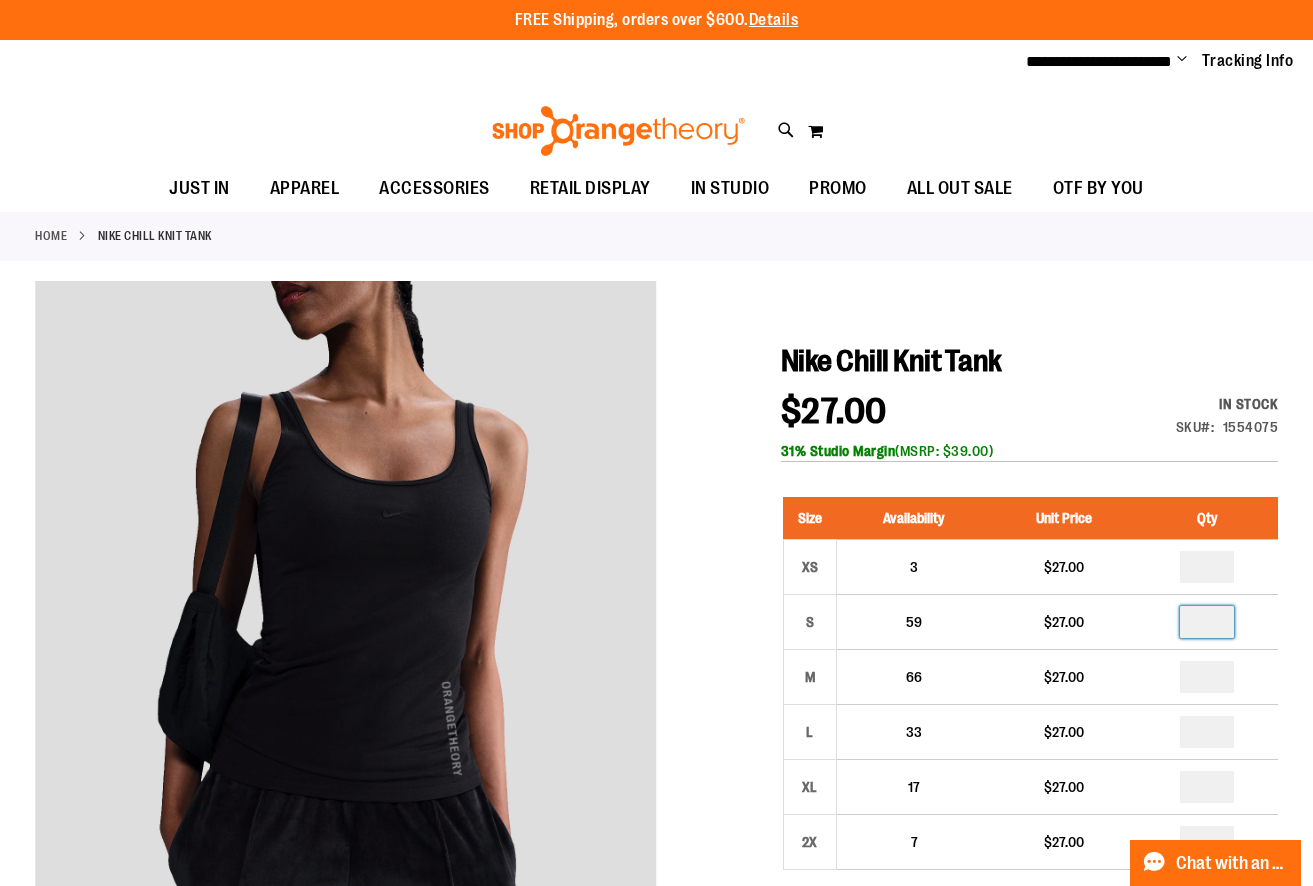 click on "Nike Chill Knit Tank
$27.00
In stock
Only  %1  left
SKU
1554075
31% Studio Margin  (MSRP: $39.00)
Size
Availability
Unit Price
Qty
XS
3
$27.00
* S" at bounding box center (1029, 904) 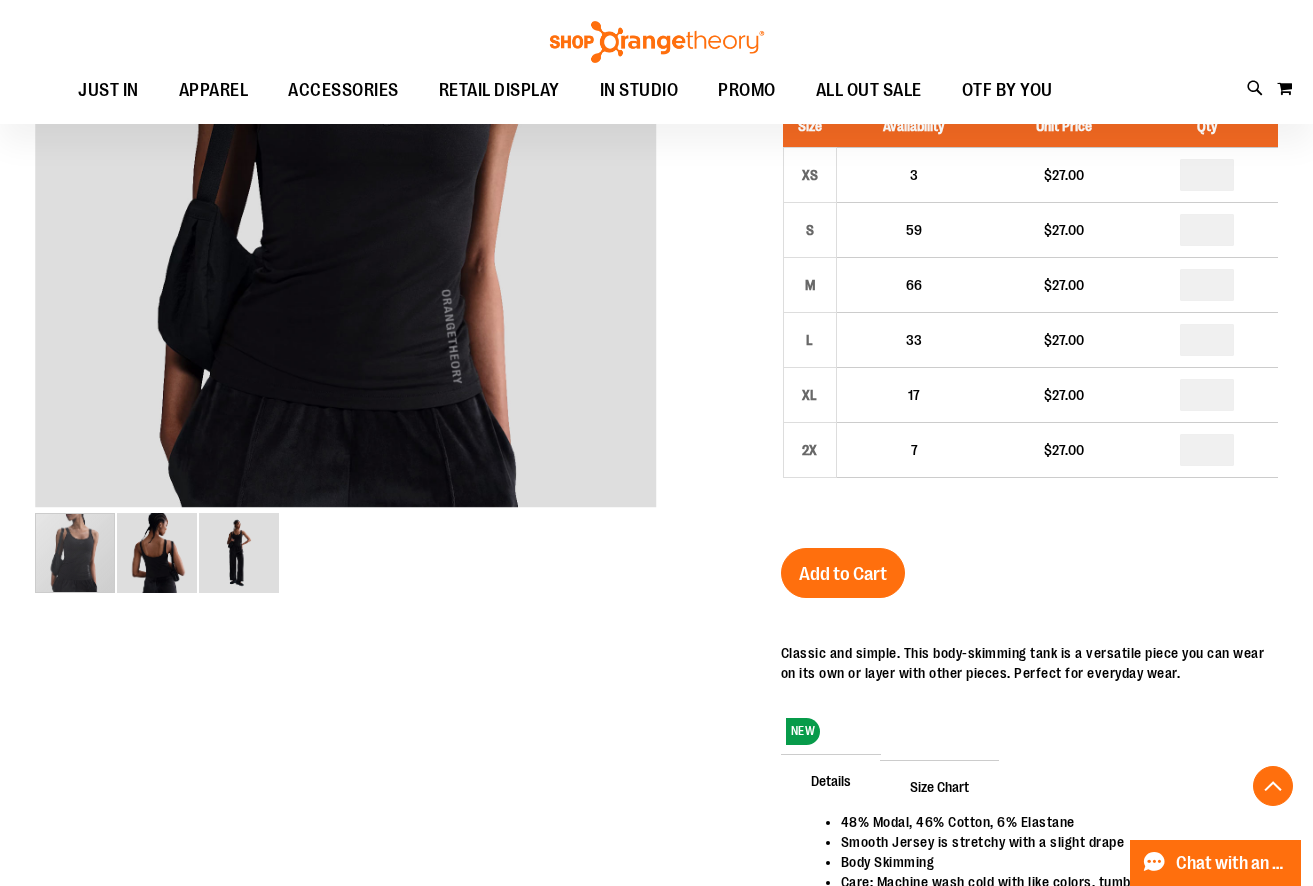 scroll, scrollTop: 387, scrollLeft: 0, axis: vertical 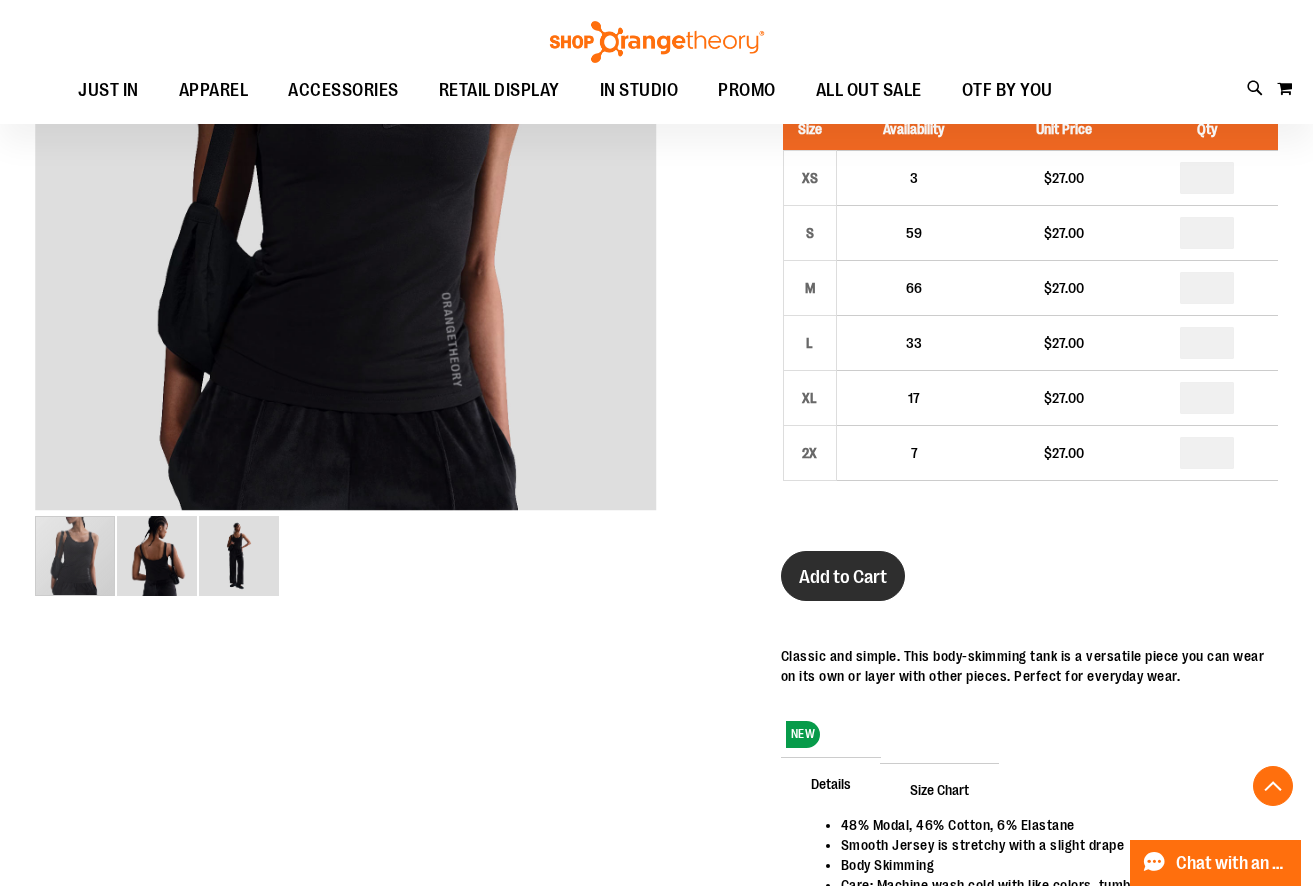 click on "Add to Cart" at bounding box center [843, 577] 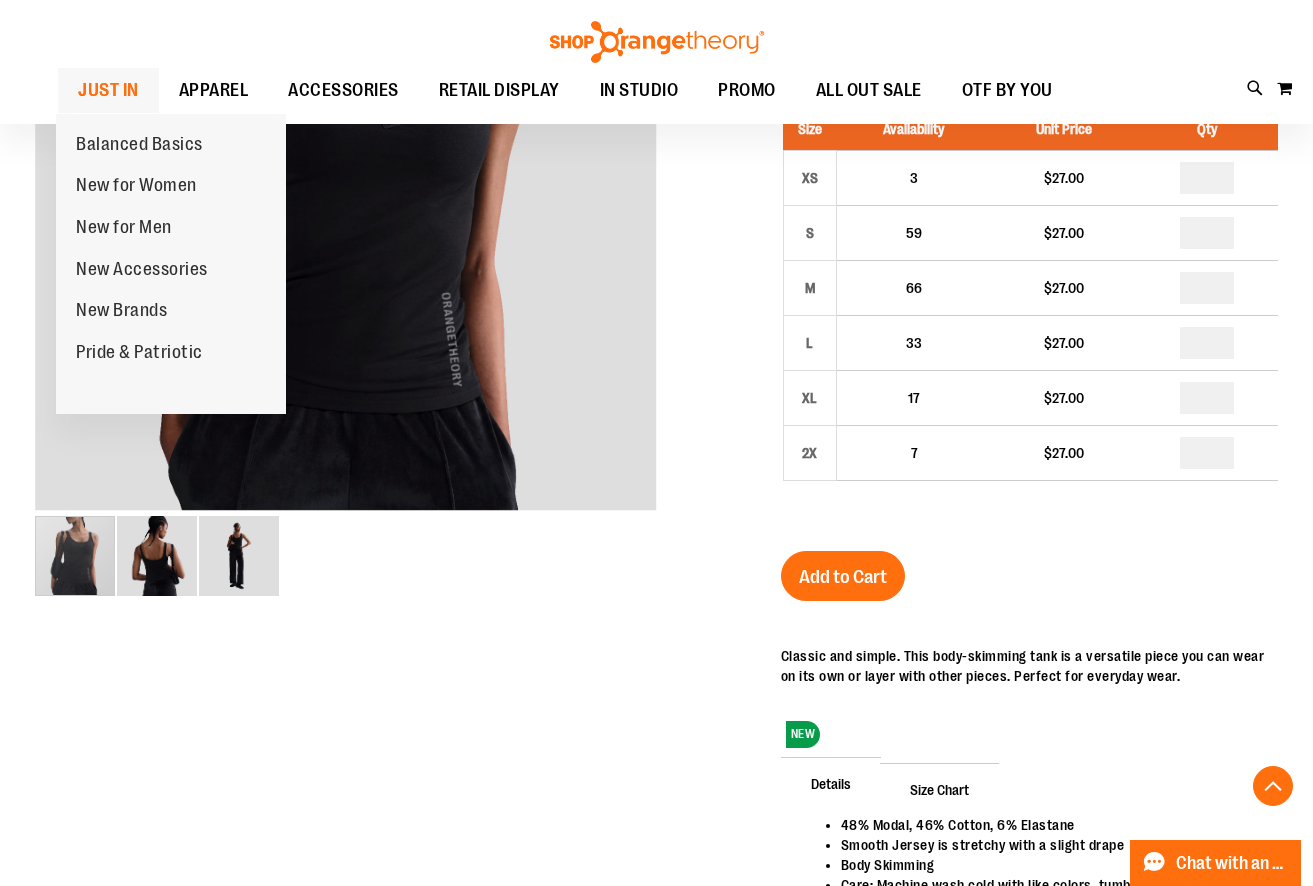 click on "JUST IN" at bounding box center (108, 90) 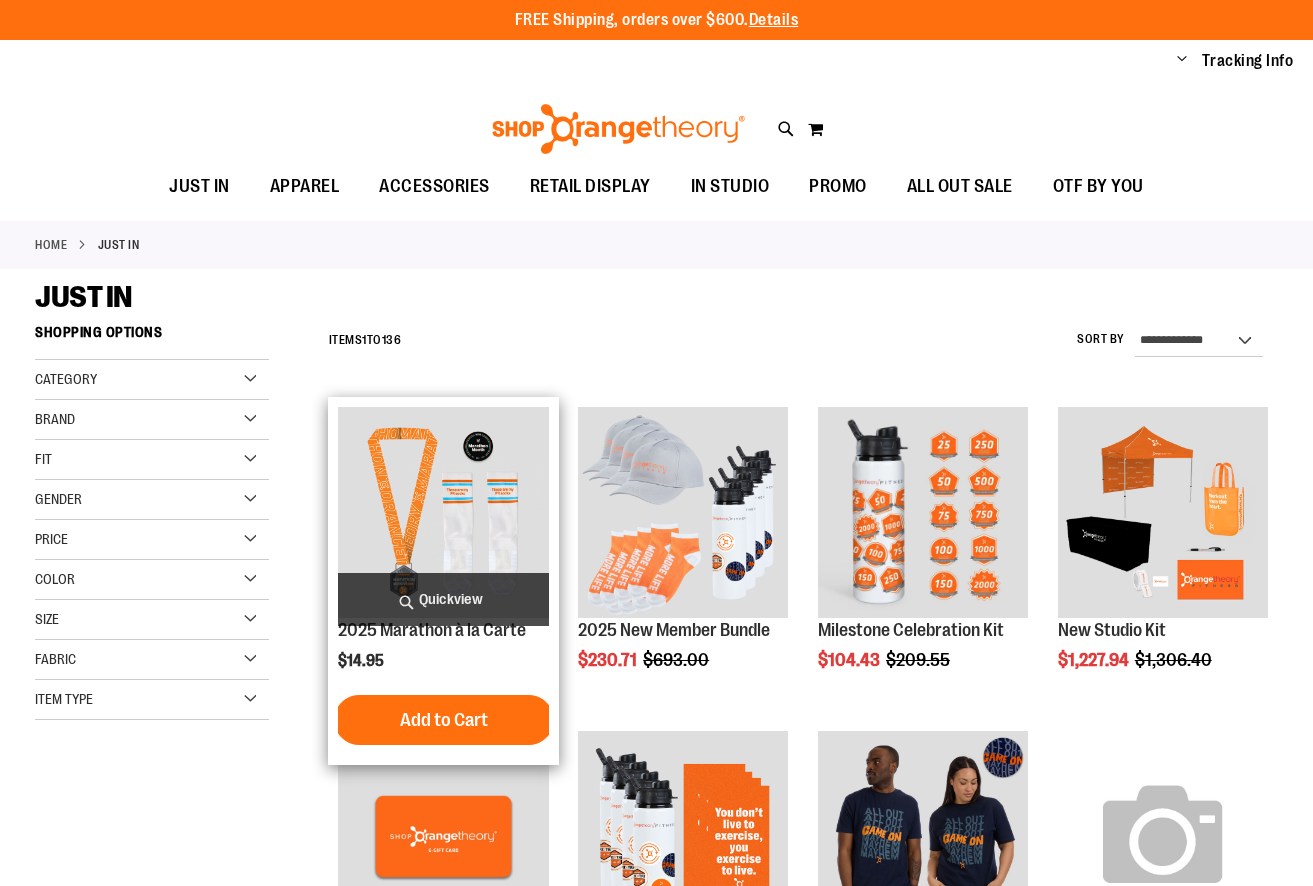 scroll, scrollTop: 0, scrollLeft: 0, axis: both 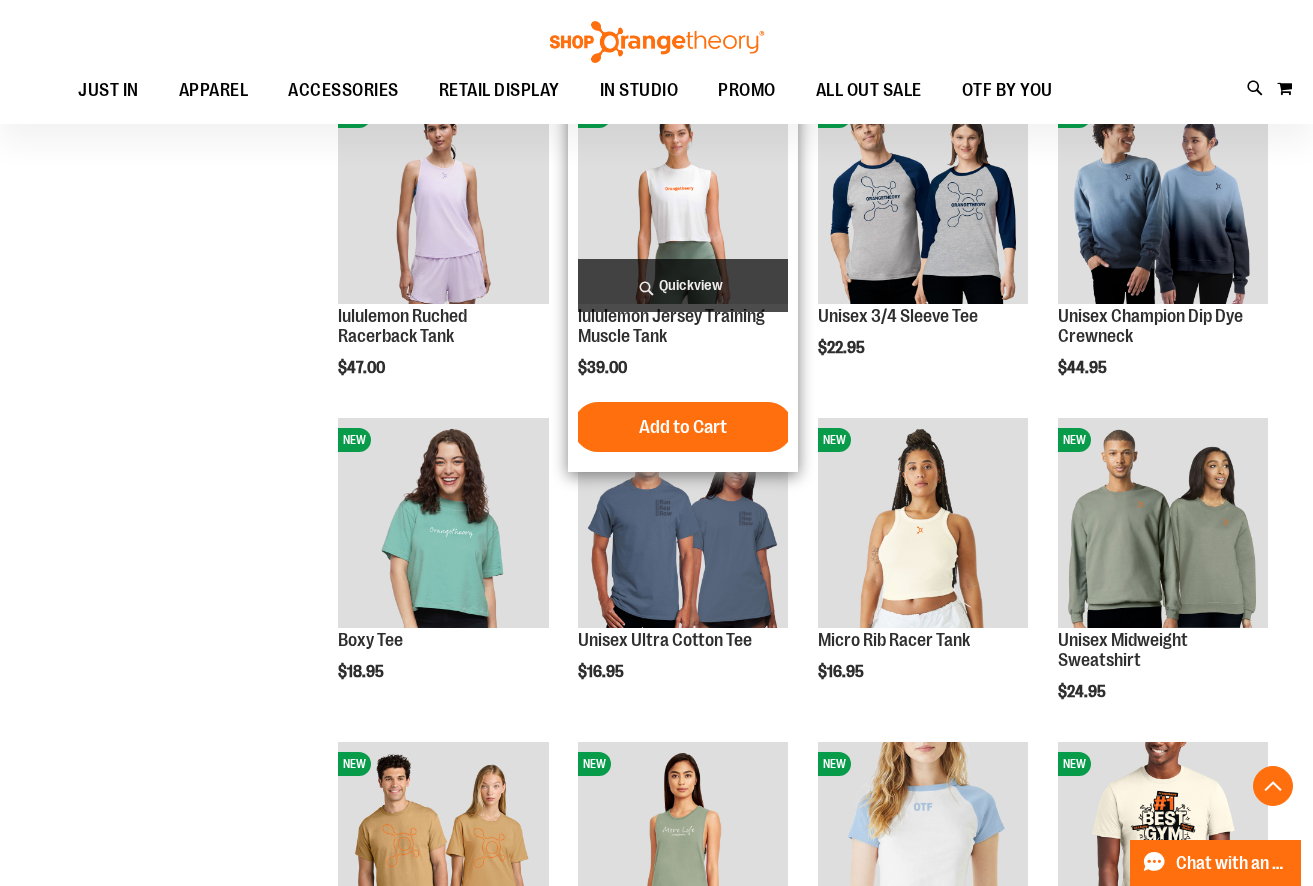 type on "**********" 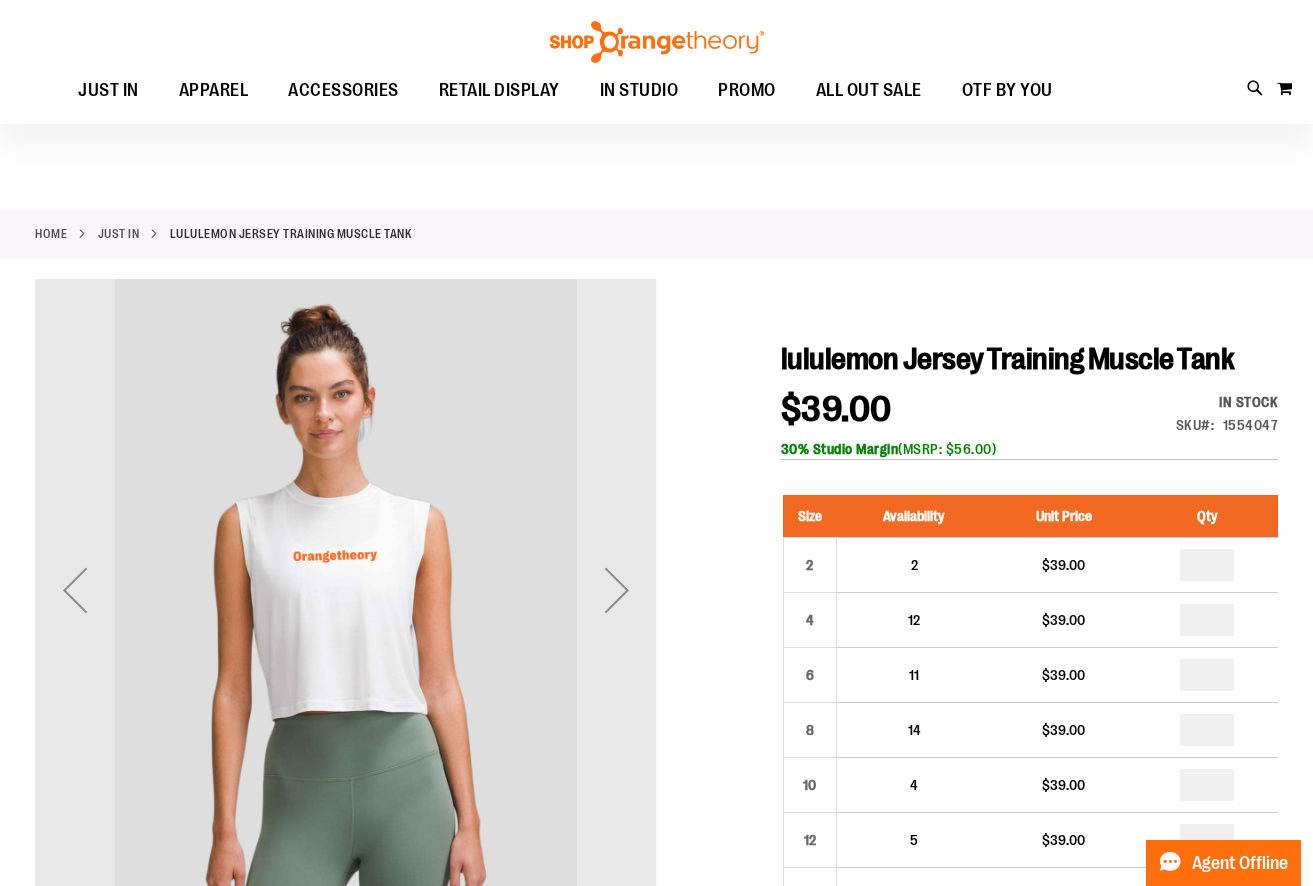 scroll, scrollTop: 76, scrollLeft: 0, axis: vertical 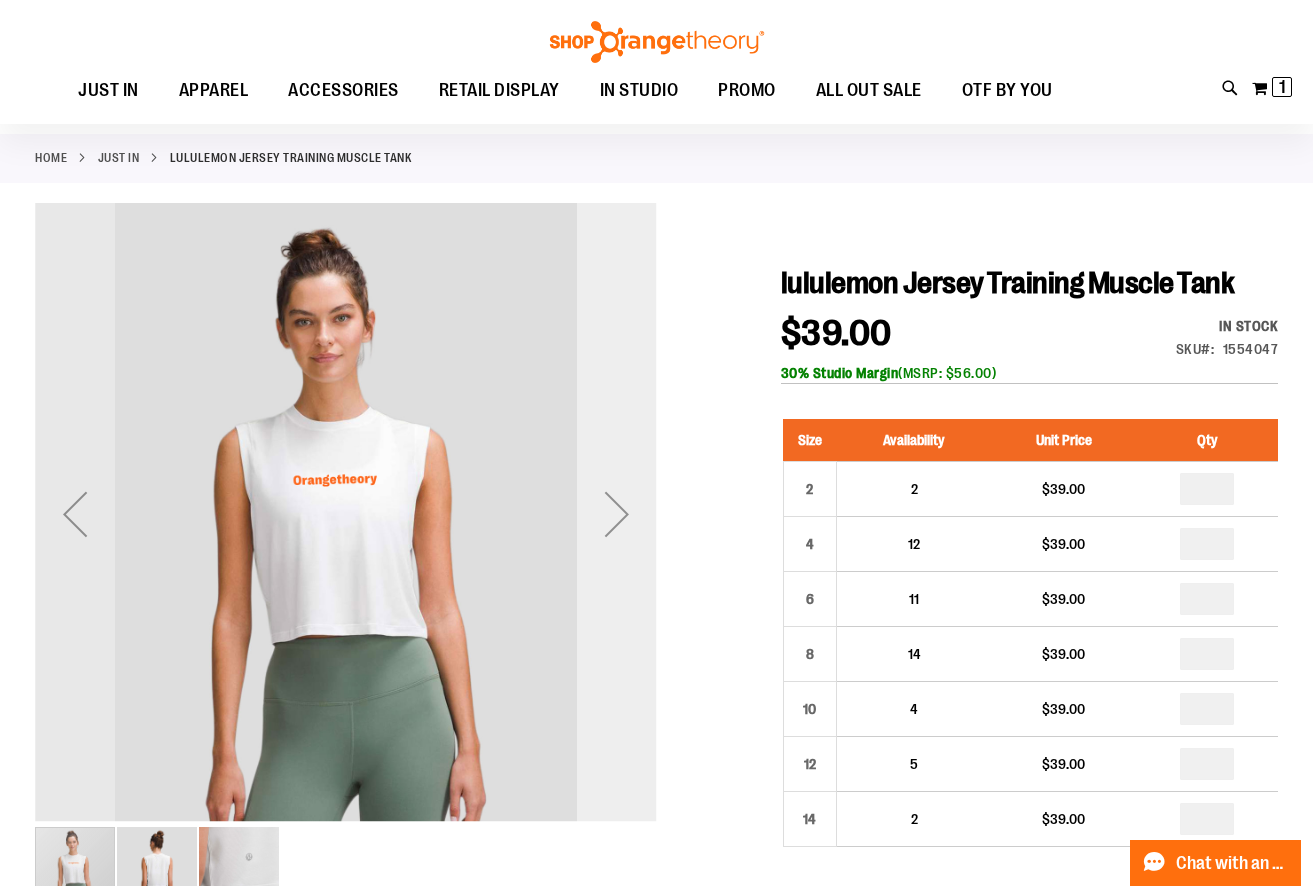 type on "**********" 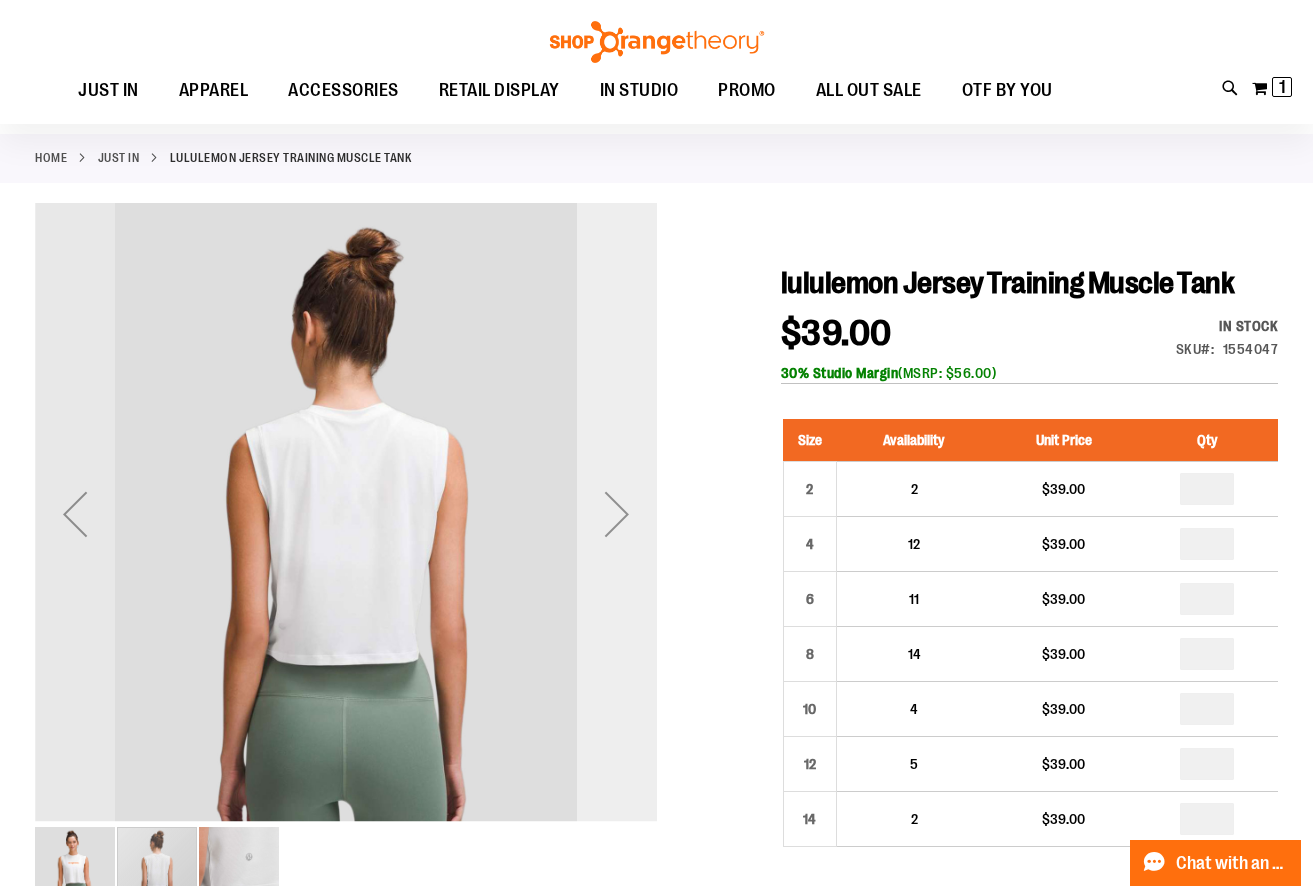 click at bounding box center [617, 514] 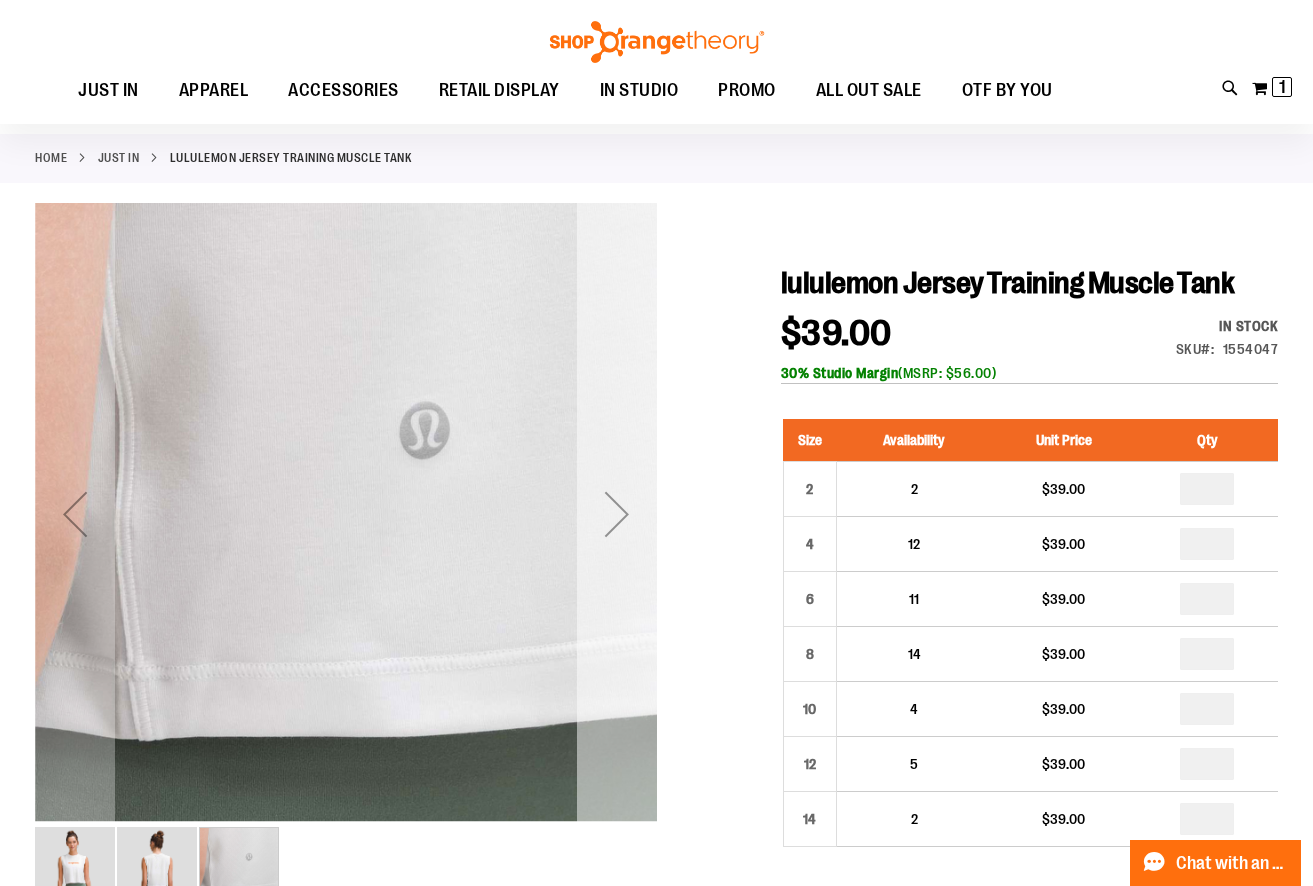 click at bounding box center [617, 514] 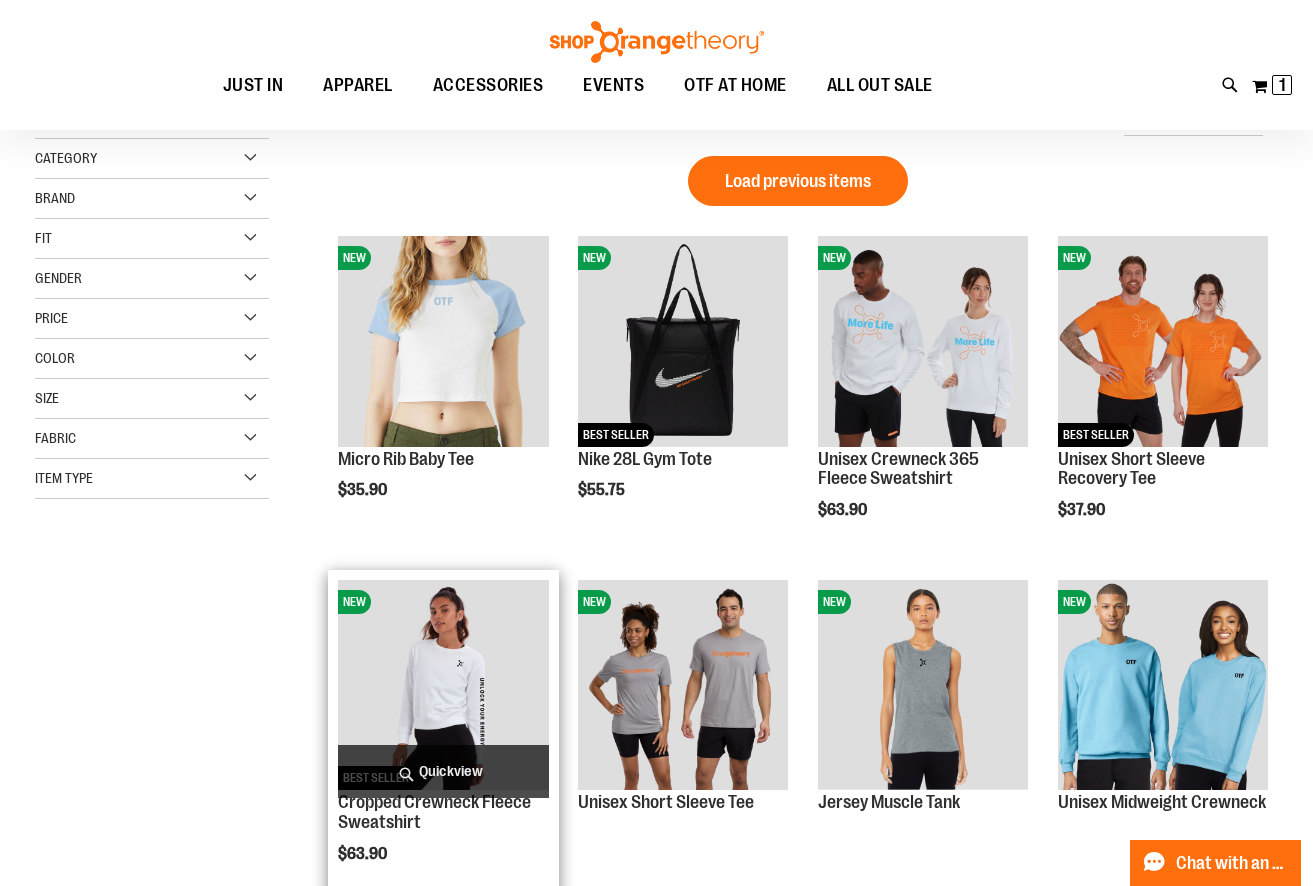 scroll, scrollTop: 505, scrollLeft: 0, axis: vertical 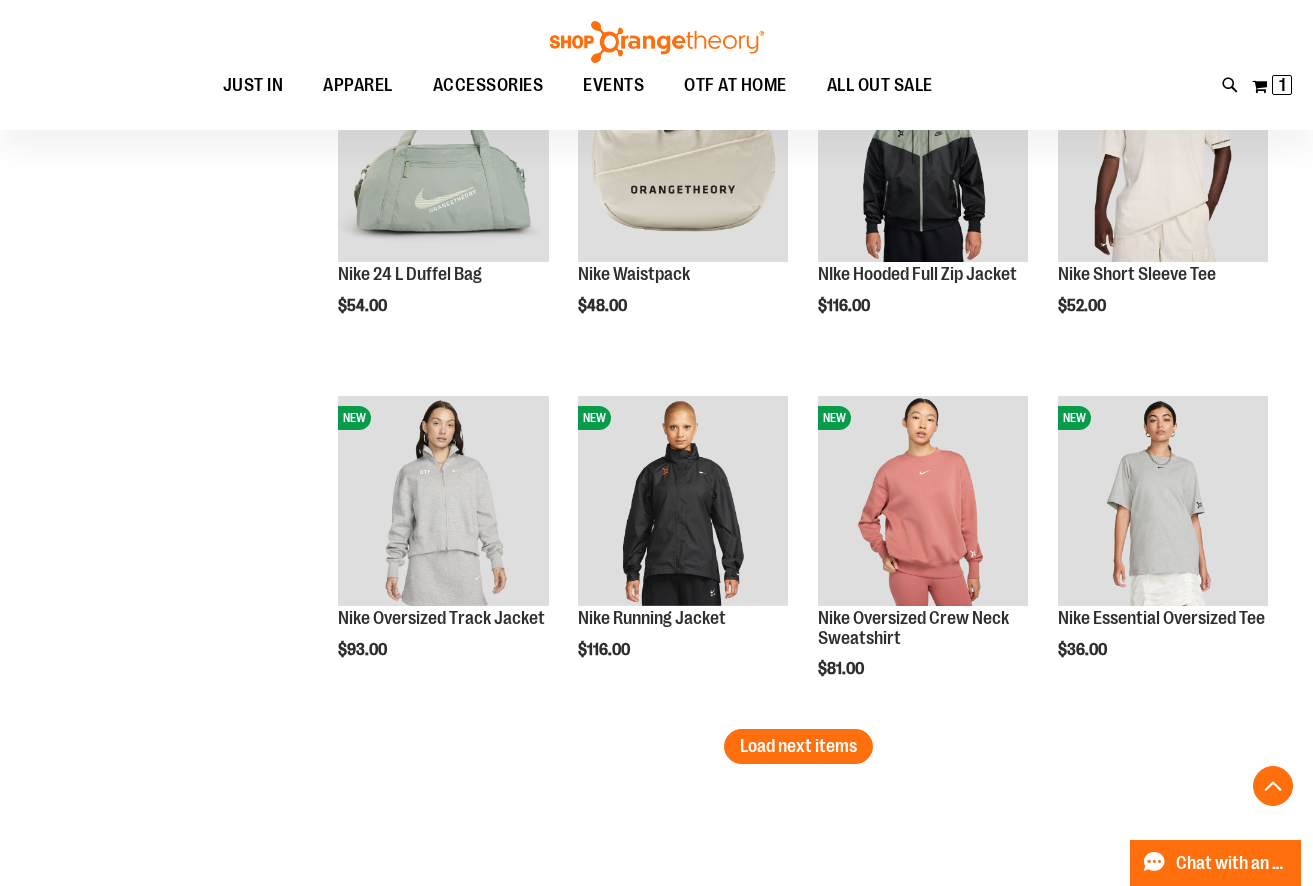 type on "**********" 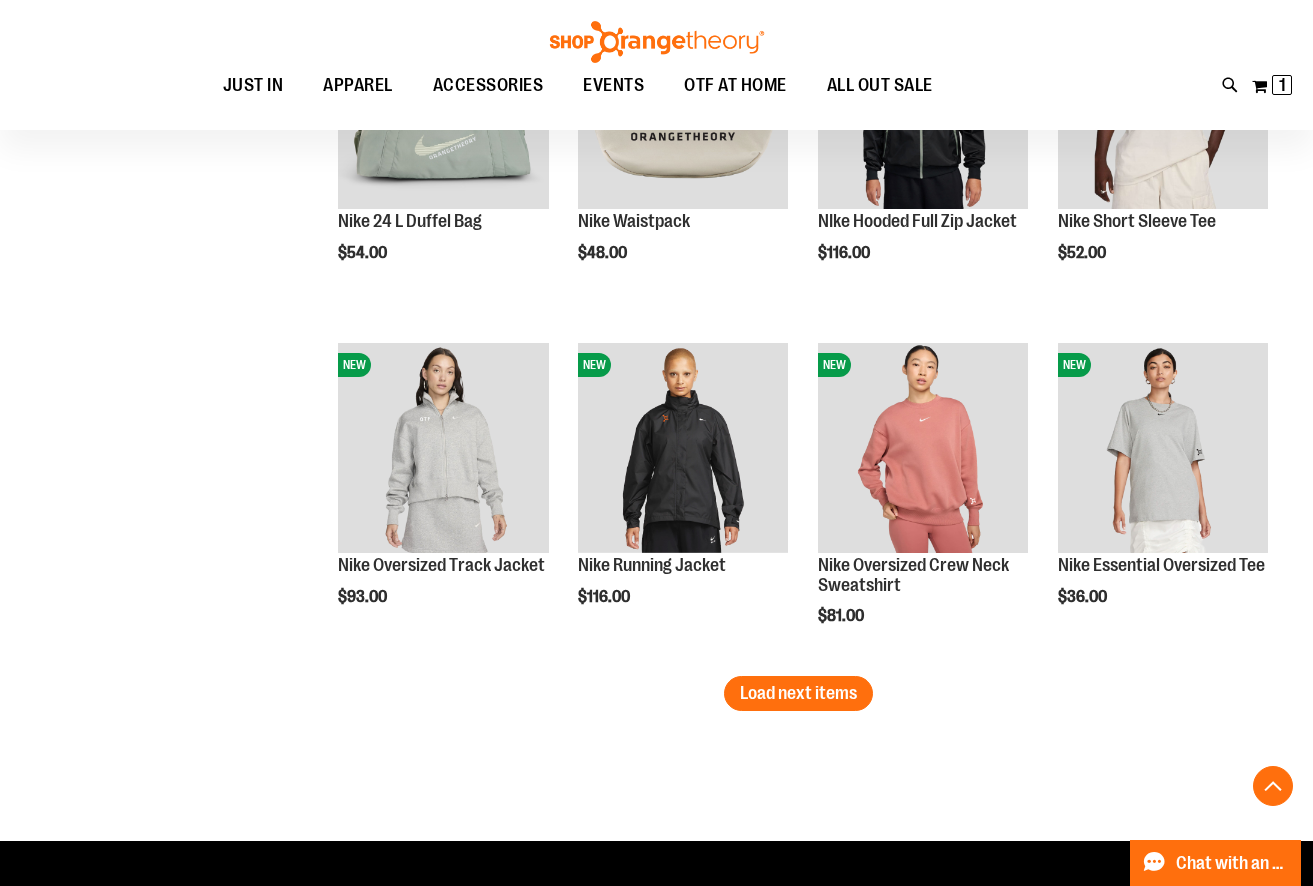 scroll, scrollTop: 2965, scrollLeft: 0, axis: vertical 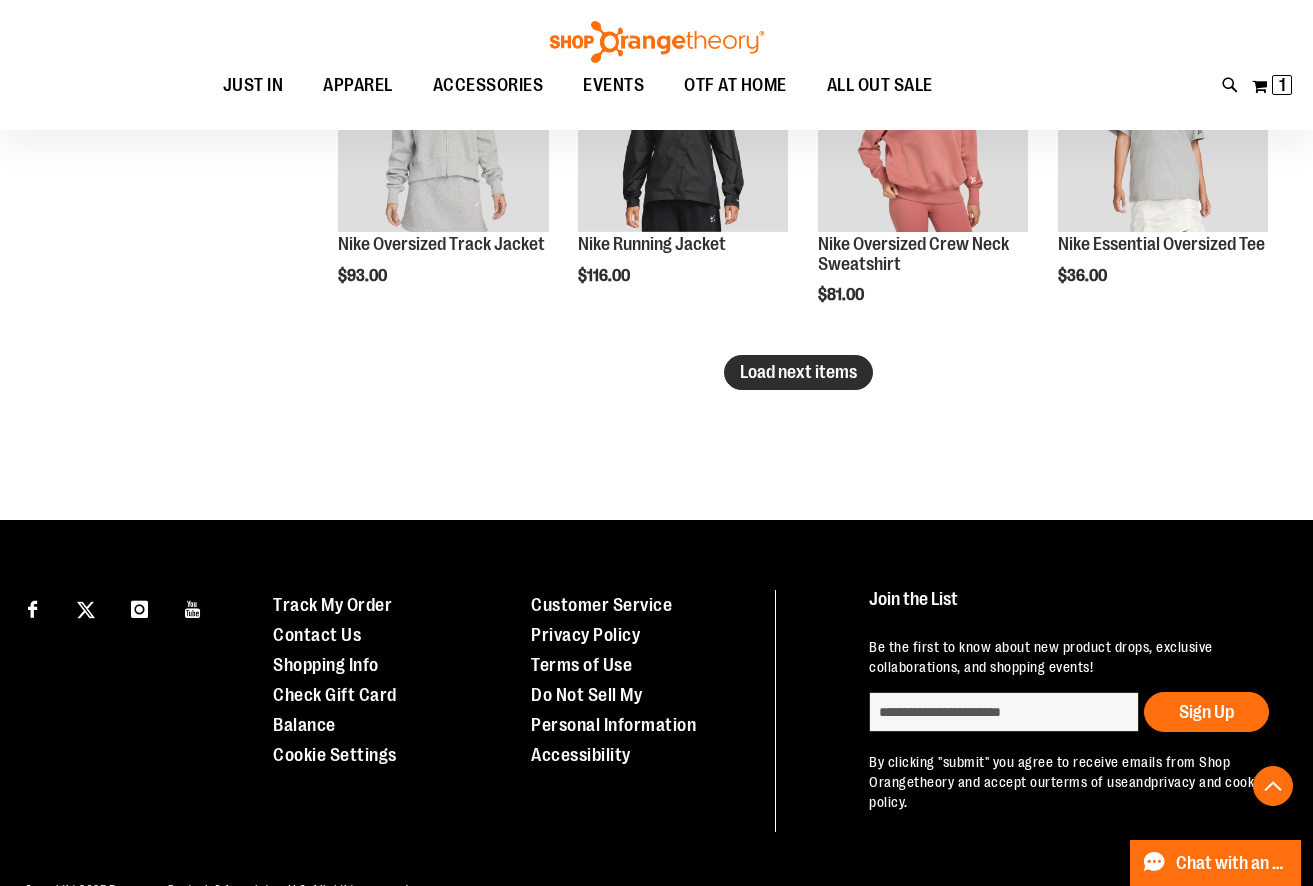 click on "Load next items" at bounding box center [798, 372] 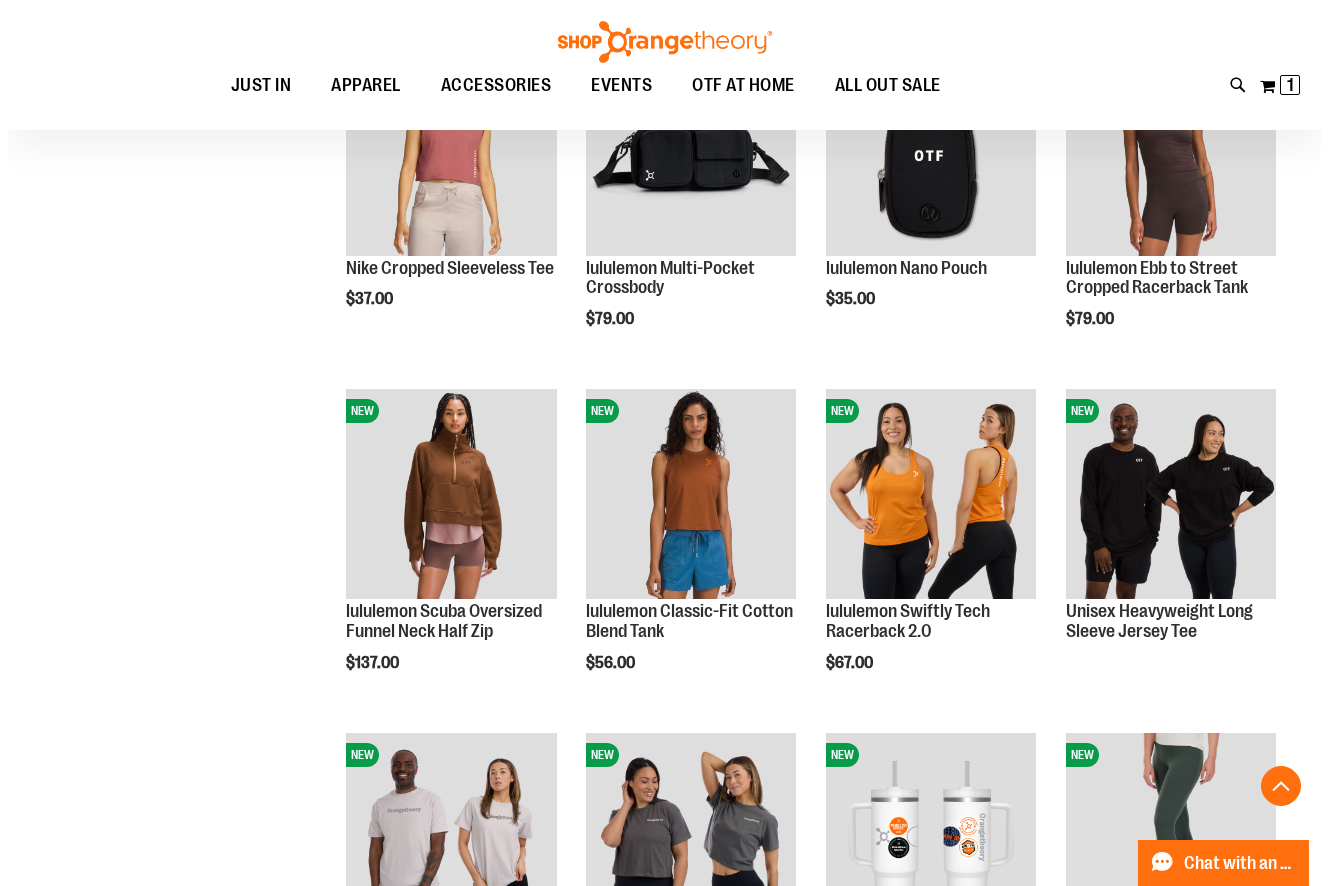 scroll, scrollTop: 3368, scrollLeft: 0, axis: vertical 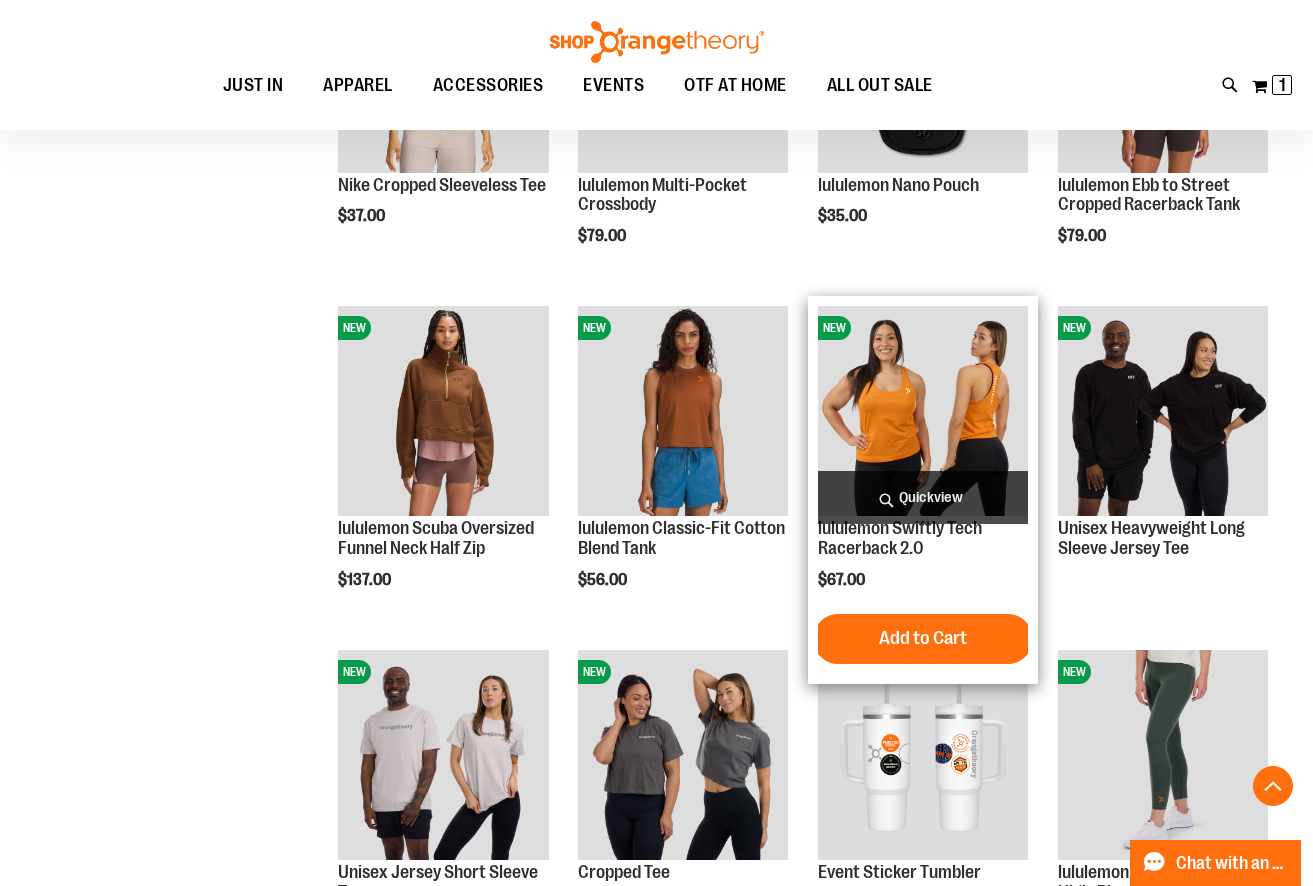 click on "Quickview" at bounding box center [923, 497] 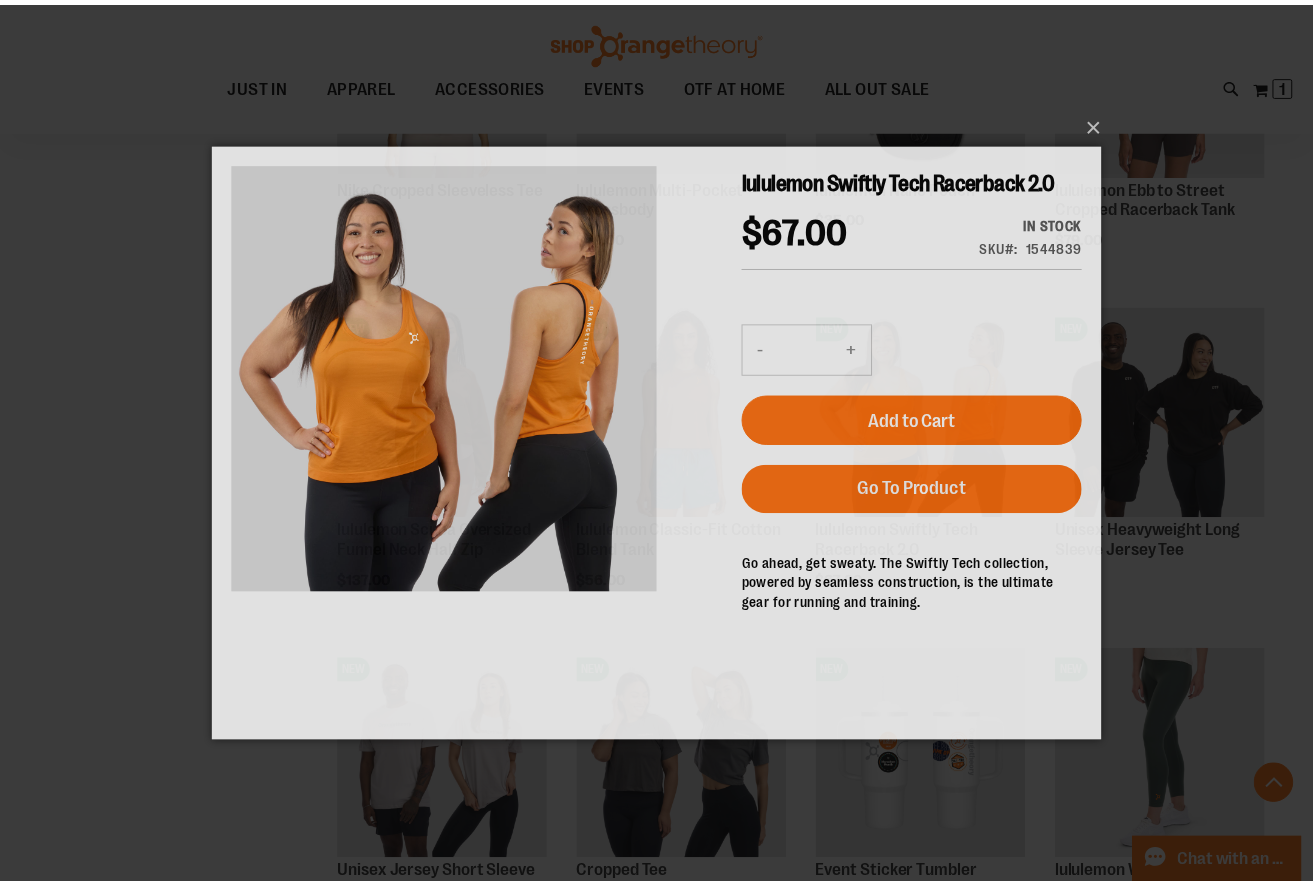 scroll, scrollTop: 0, scrollLeft: 0, axis: both 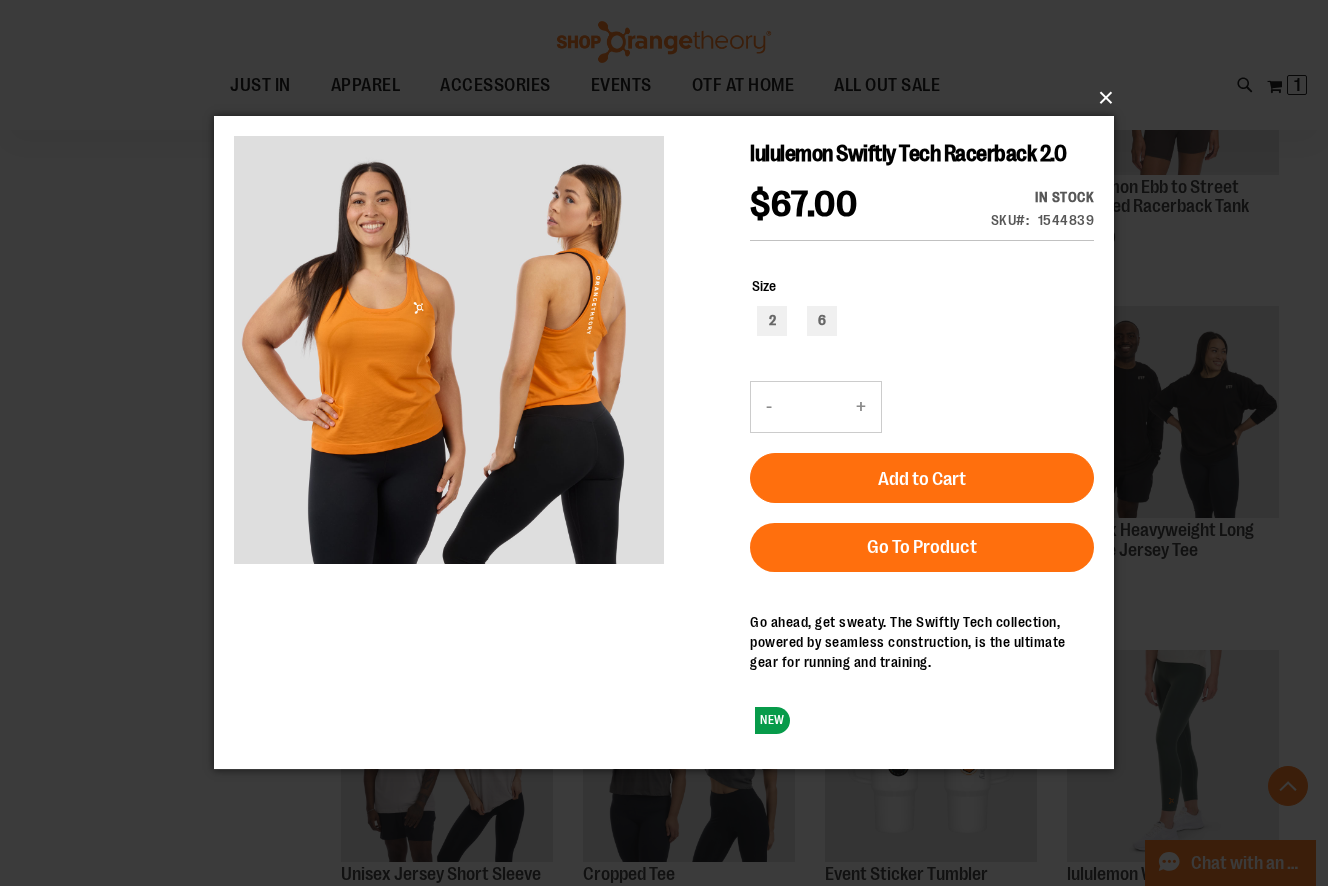 click on "×" at bounding box center (670, 98) 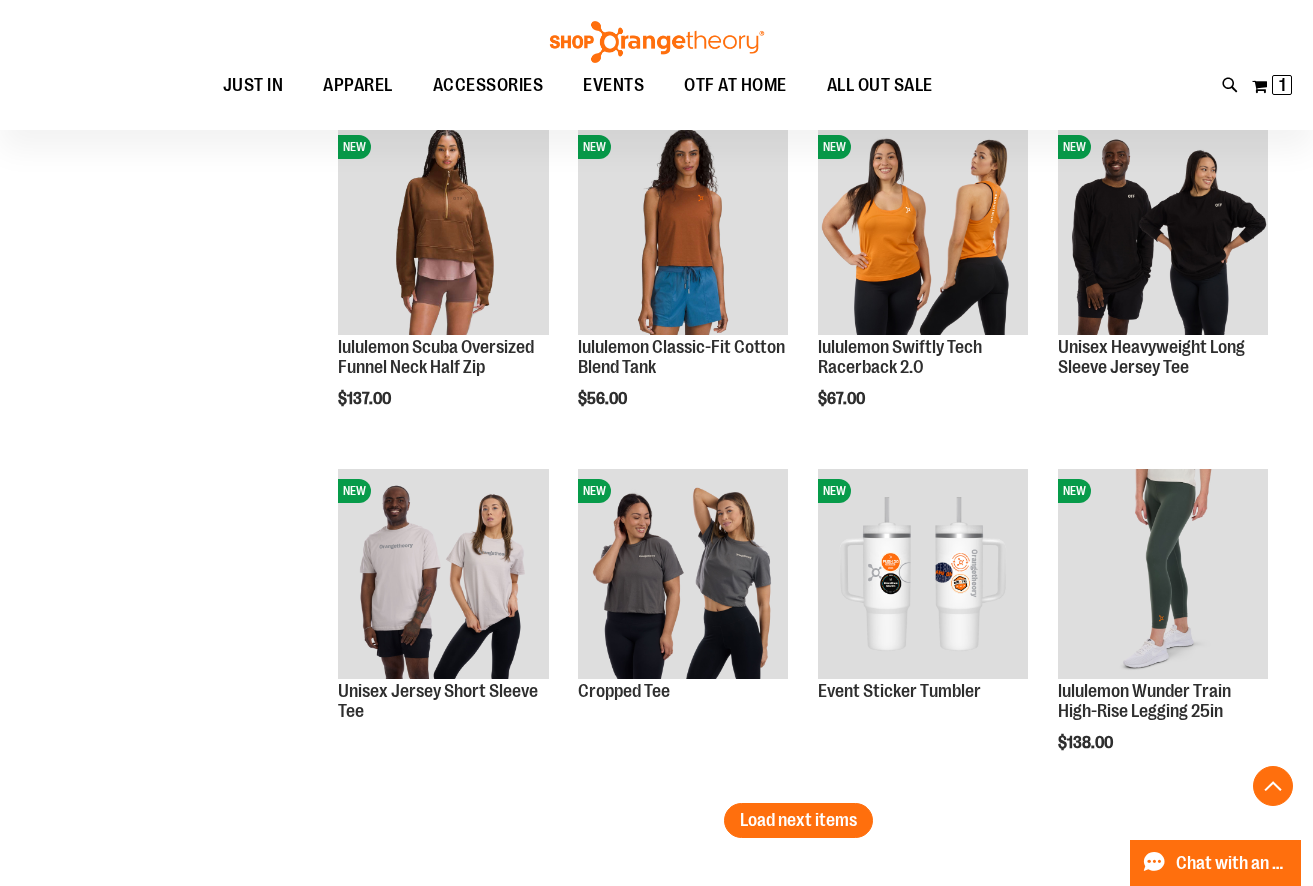 scroll, scrollTop: 3550, scrollLeft: 0, axis: vertical 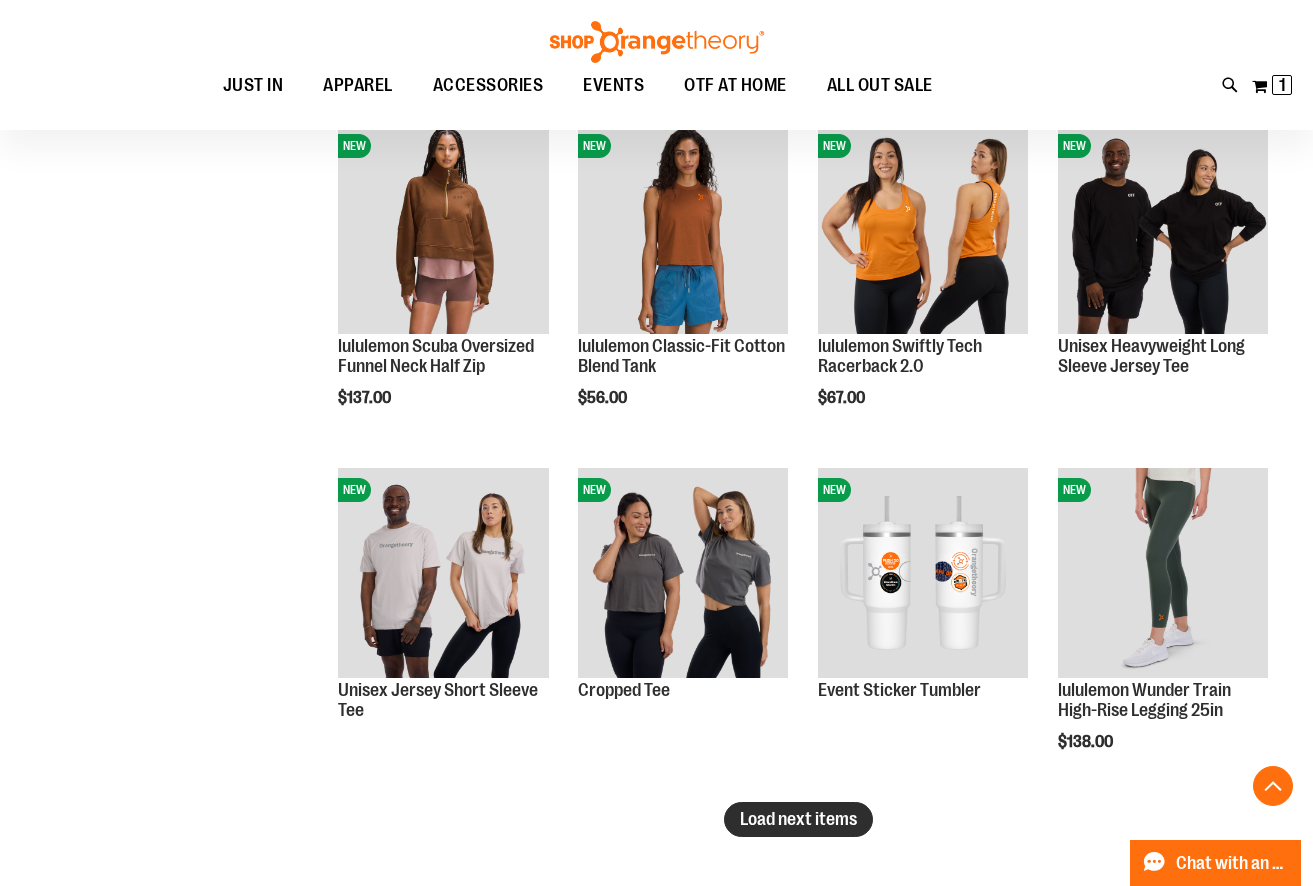 click on "Load next items" at bounding box center [798, 819] 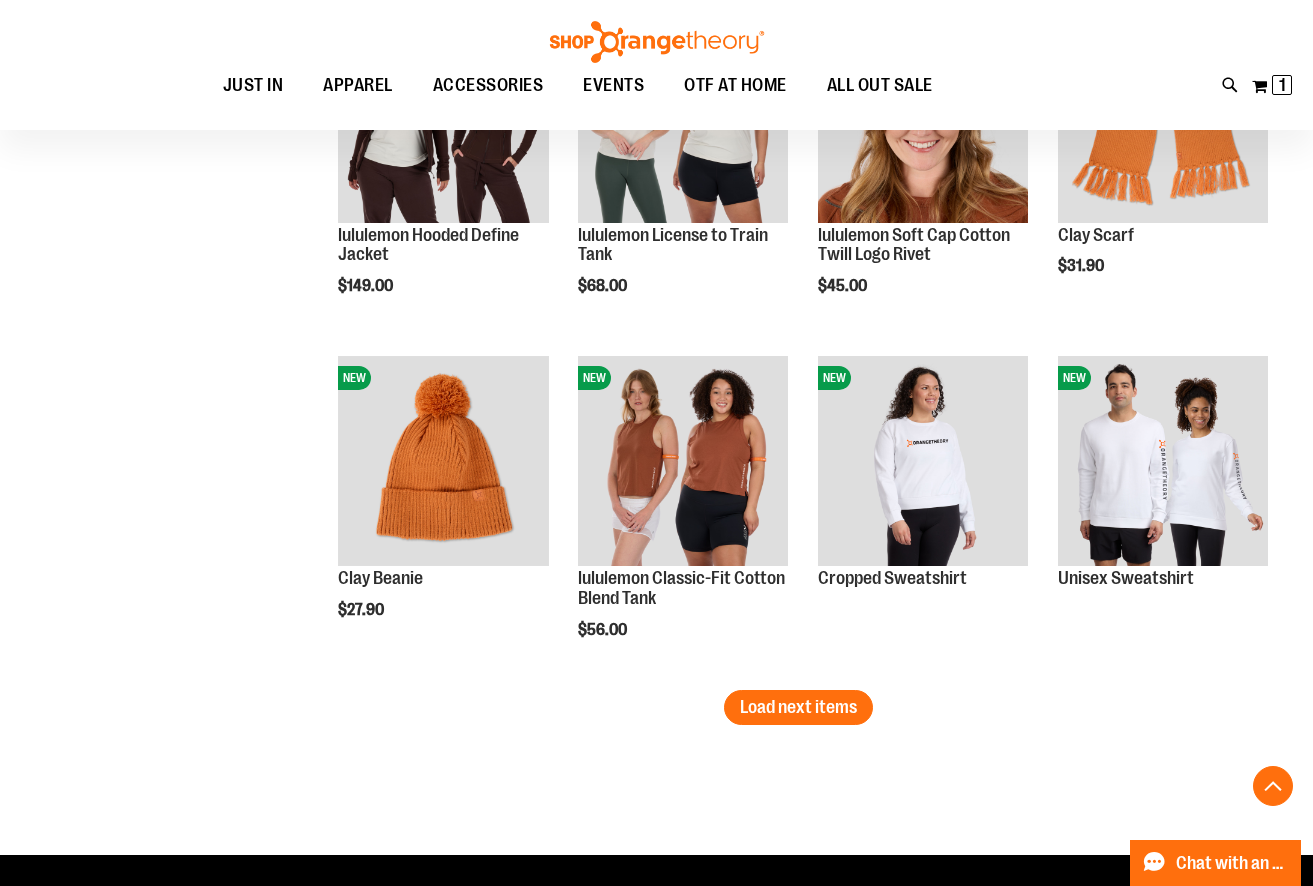 scroll, scrollTop: 4704, scrollLeft: 0, axis: vertical 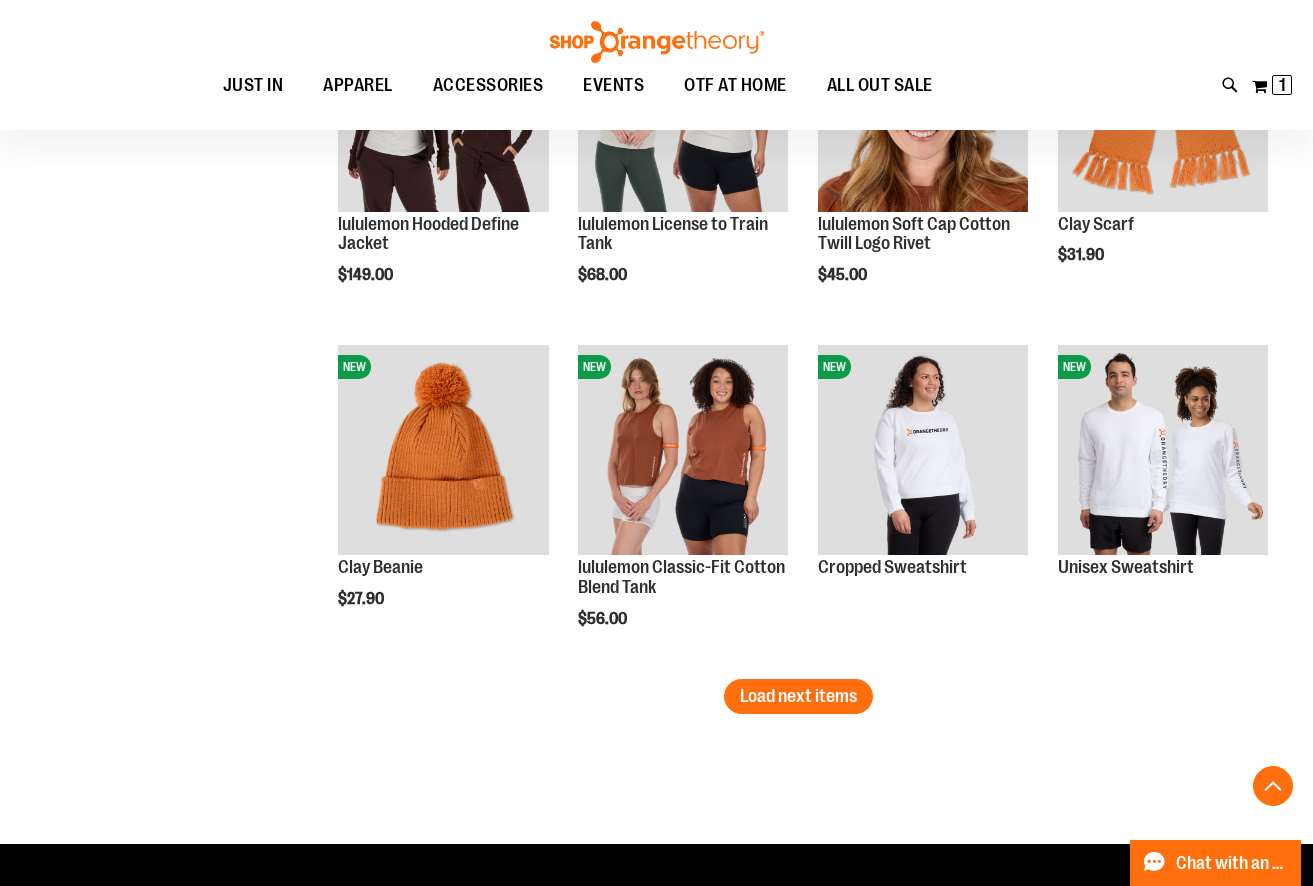 click on "Load next items" at bounding box center [798, 696] 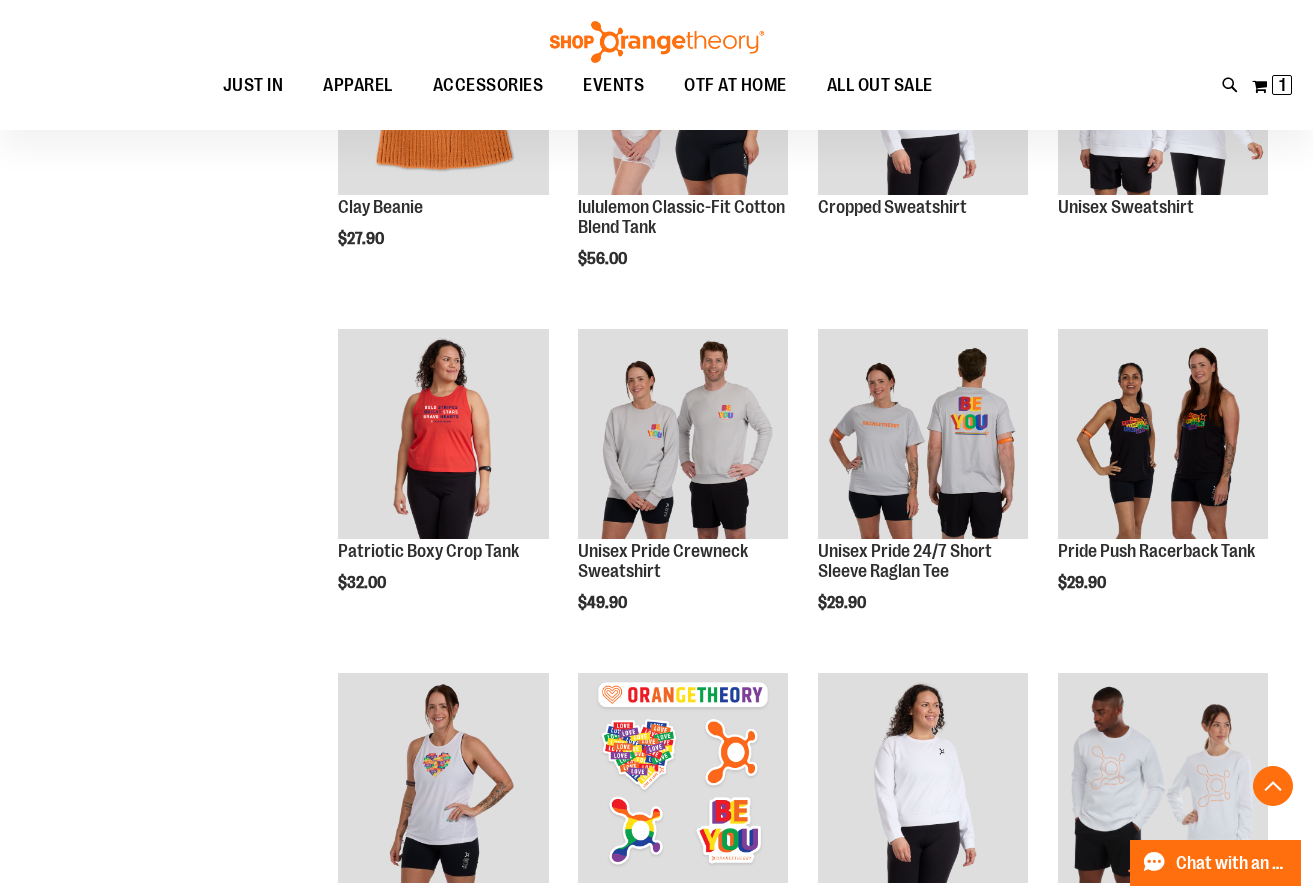 scroll, scrollTop: 5124, scrollLeft: 0, axis: vertical 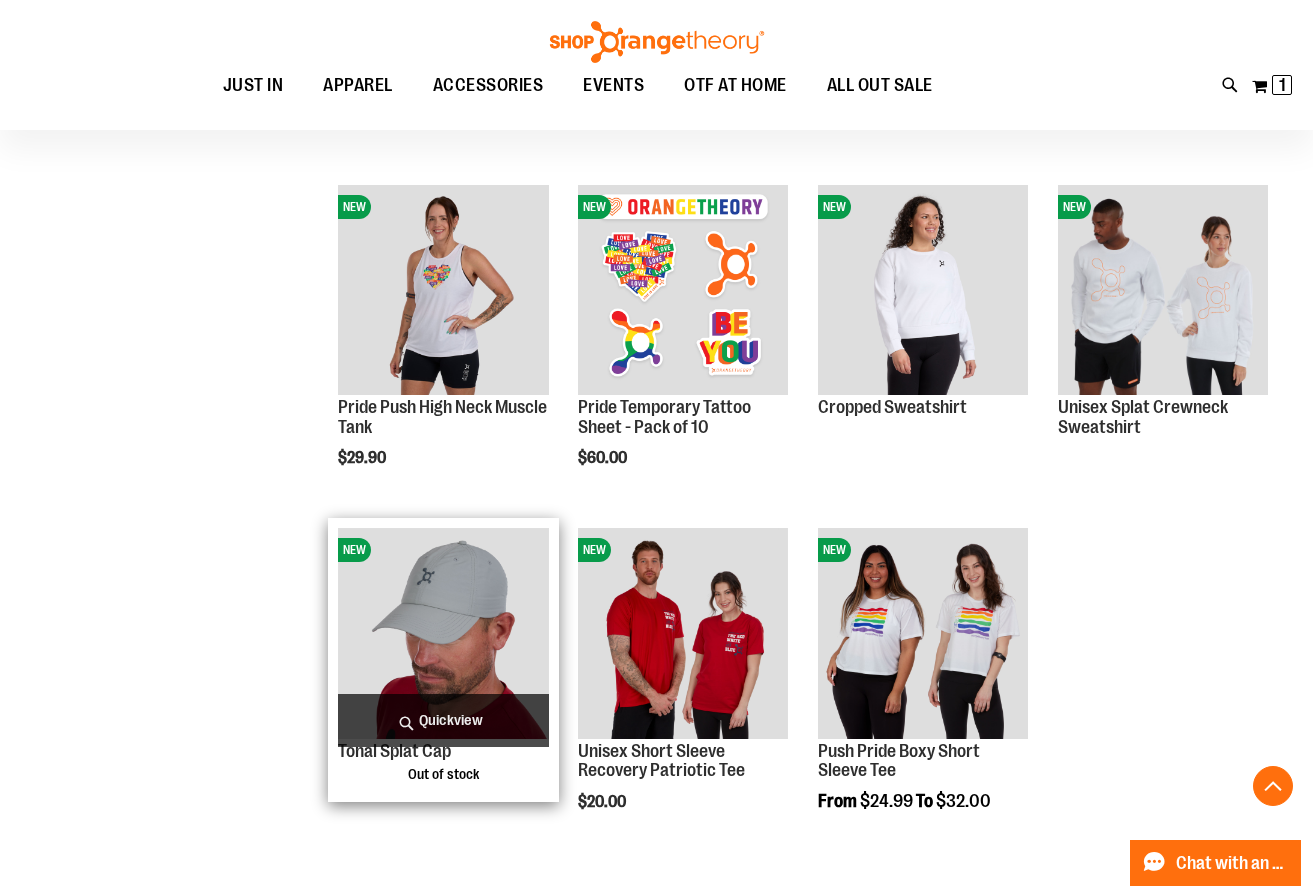 click on "Quickview" at bounding box center (443, 720) 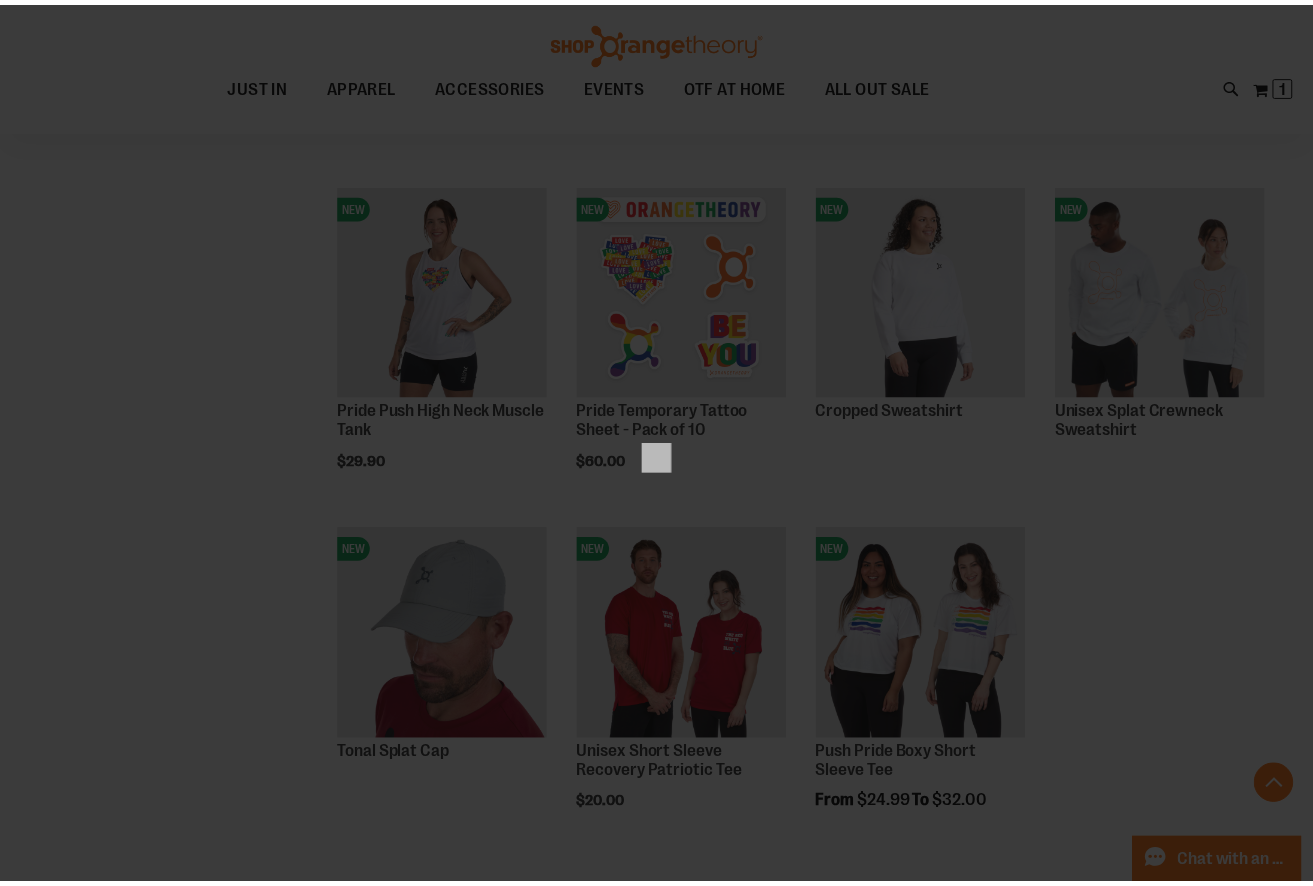 scroll, scrollTop: 0, scrollLeft: 0, axis: both 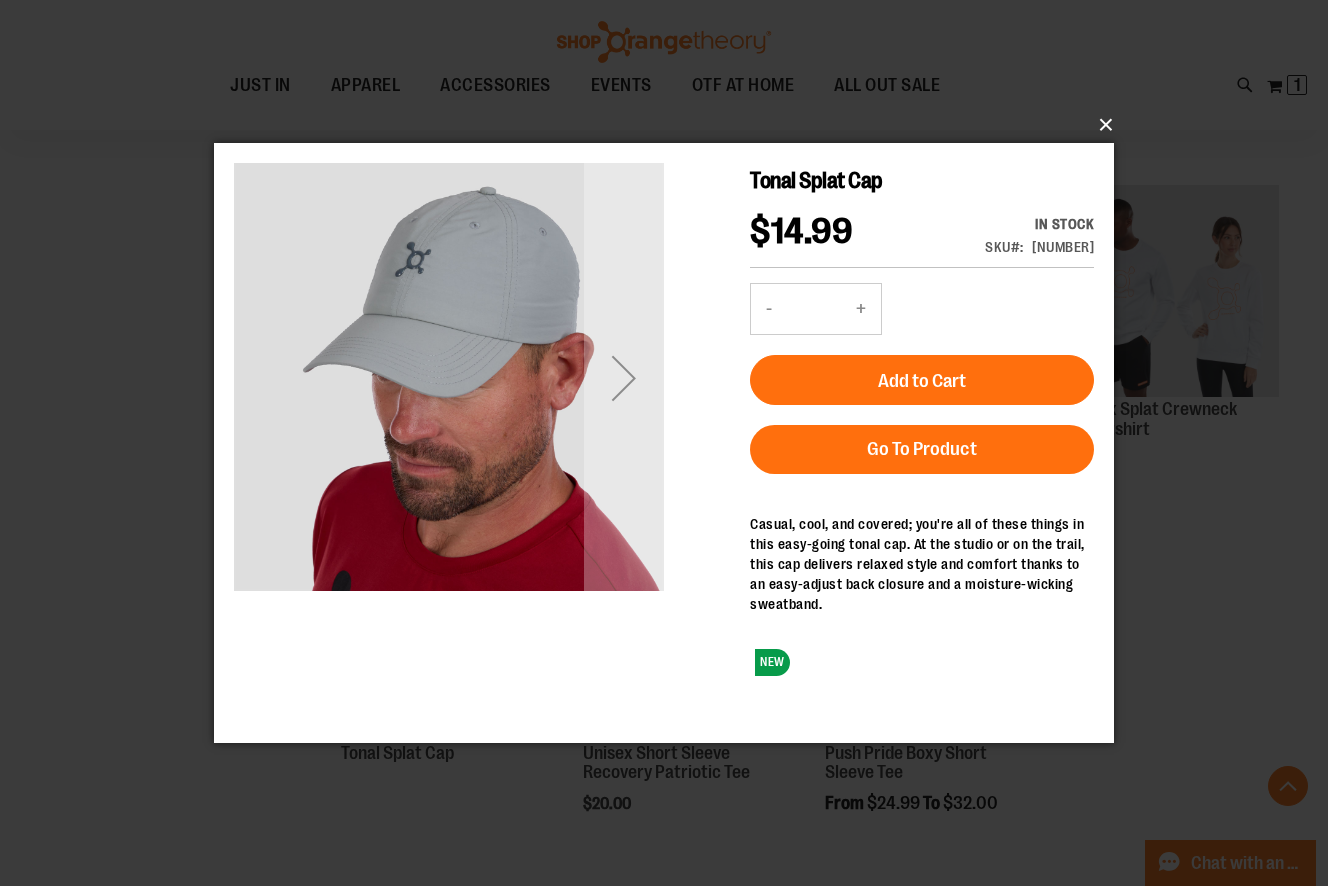 click on "×" at bounding box center (670, 125) 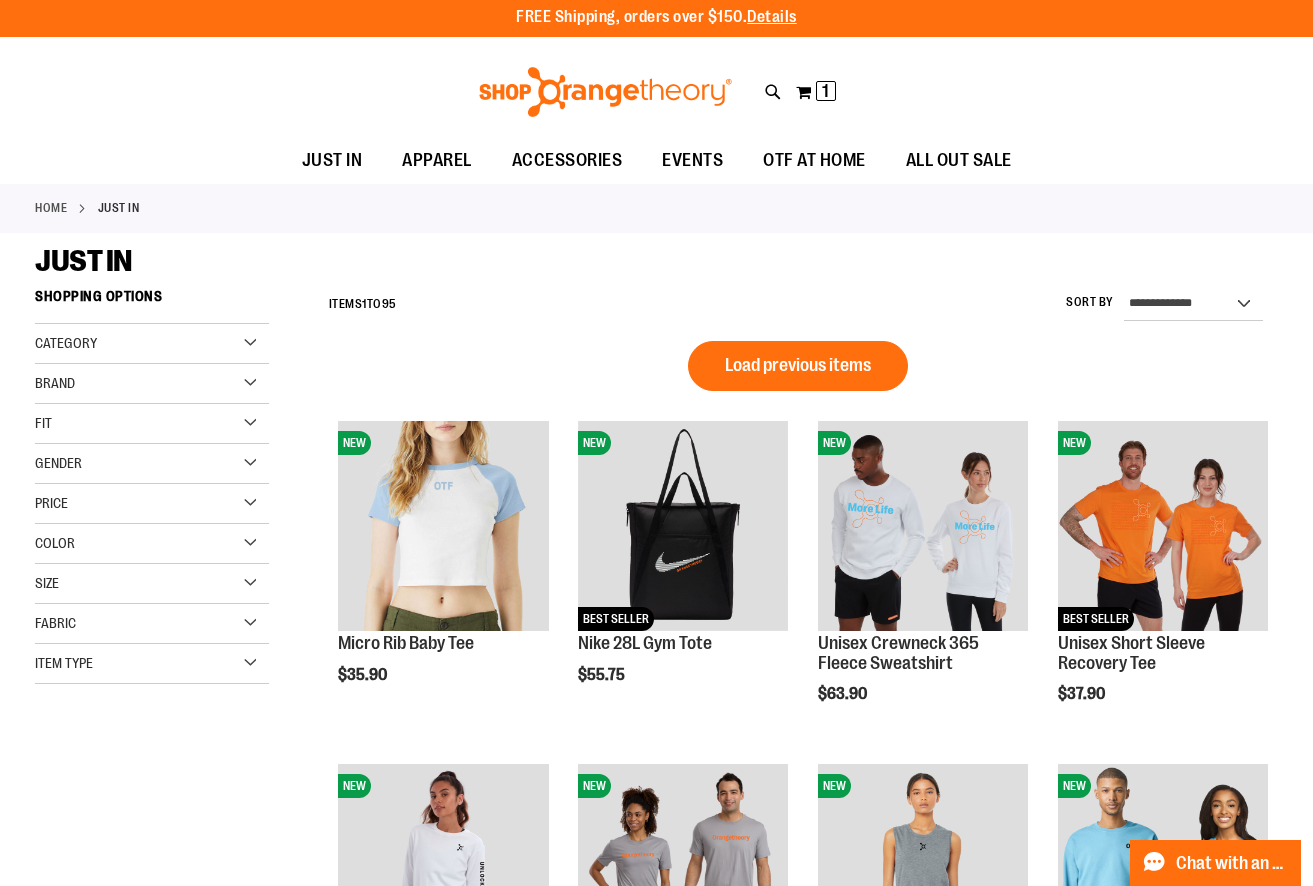 scroll, scrollTop: 0, scrollLeft: 0, axis: both 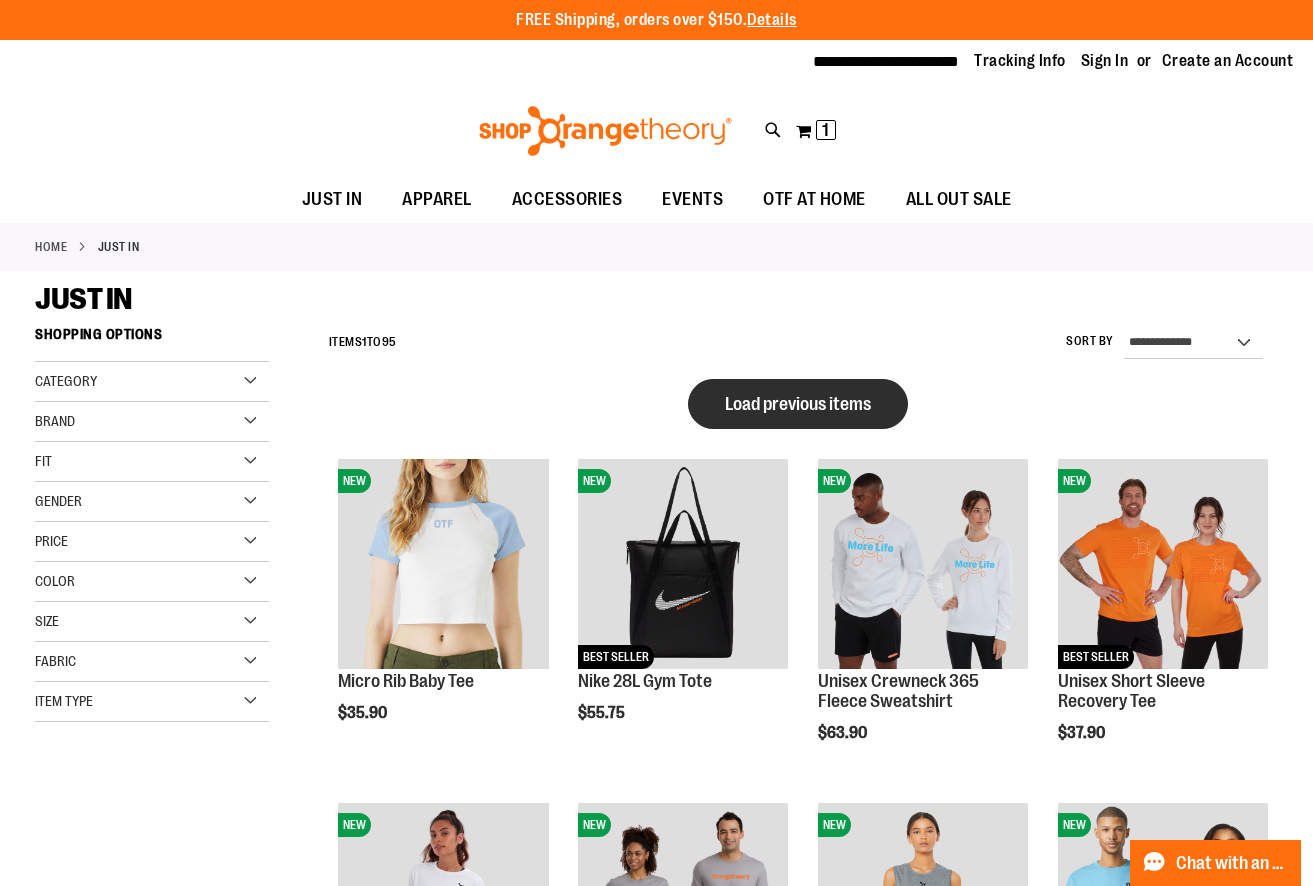 click on "Load previous items" at bounding box center (798, 404) 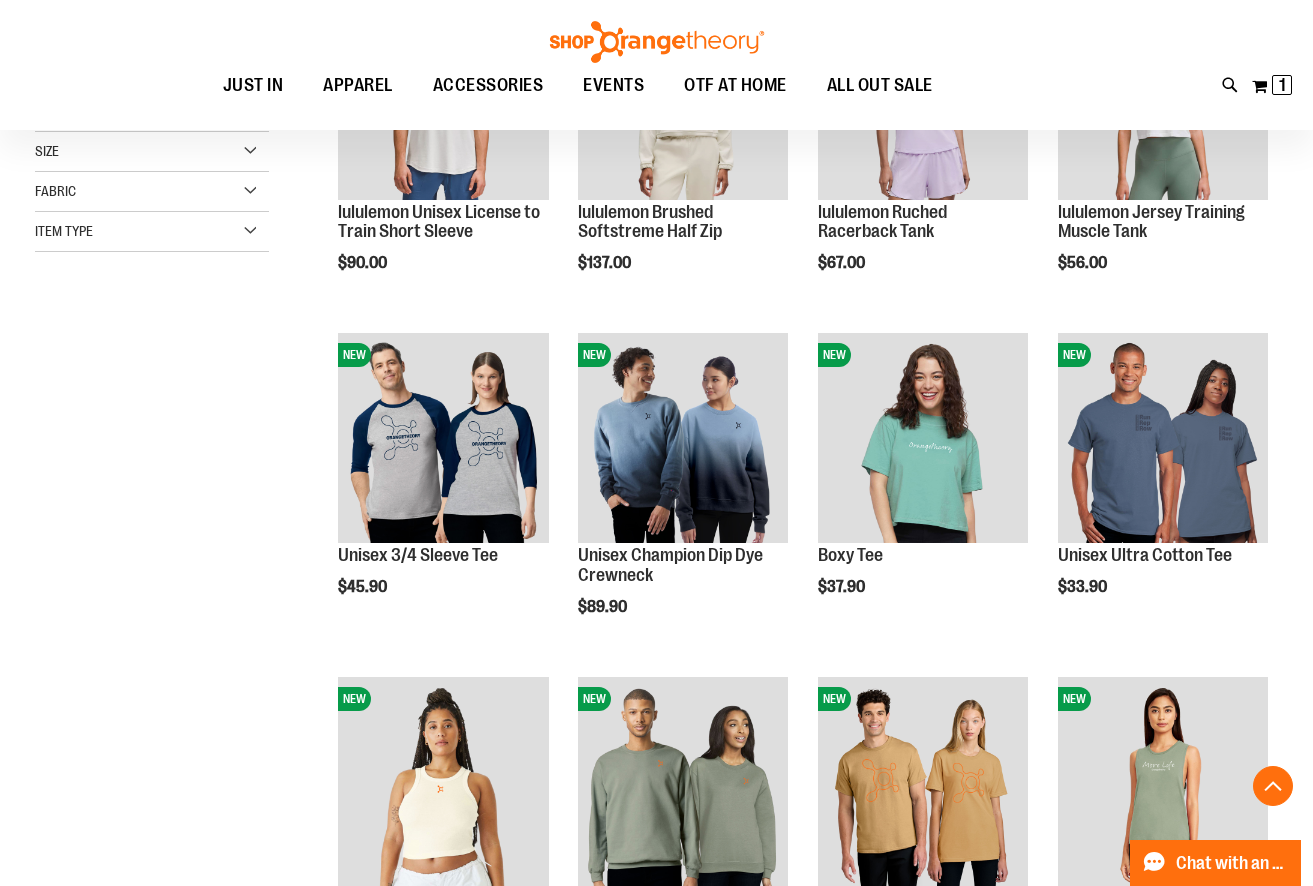 scroll, scrollTop: 786, scrollLeft: 0, axis: vertical 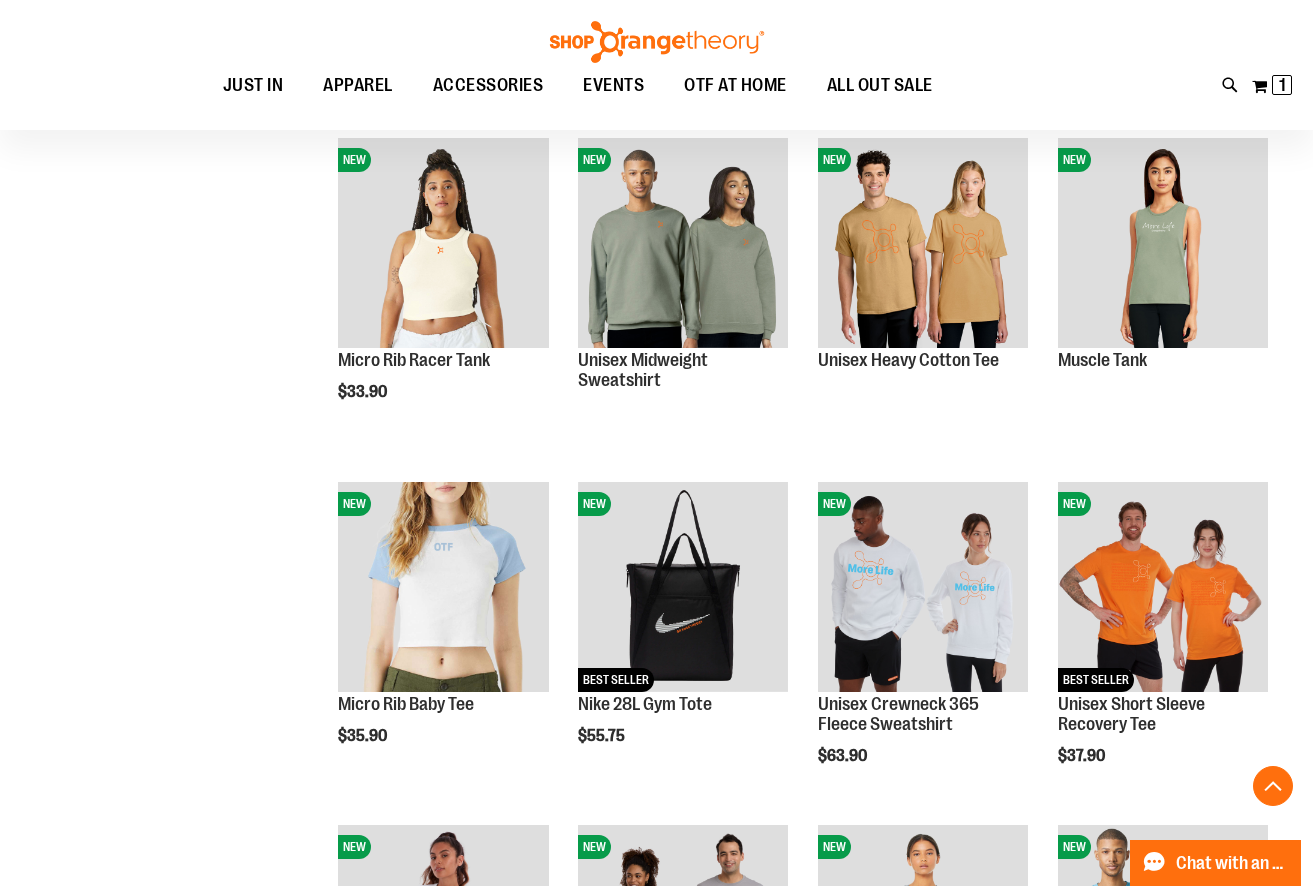 drag, startPoint x: 217, startPoint y: 574, endPoint x: 248, endPoint y: 571, distance: 31.144823 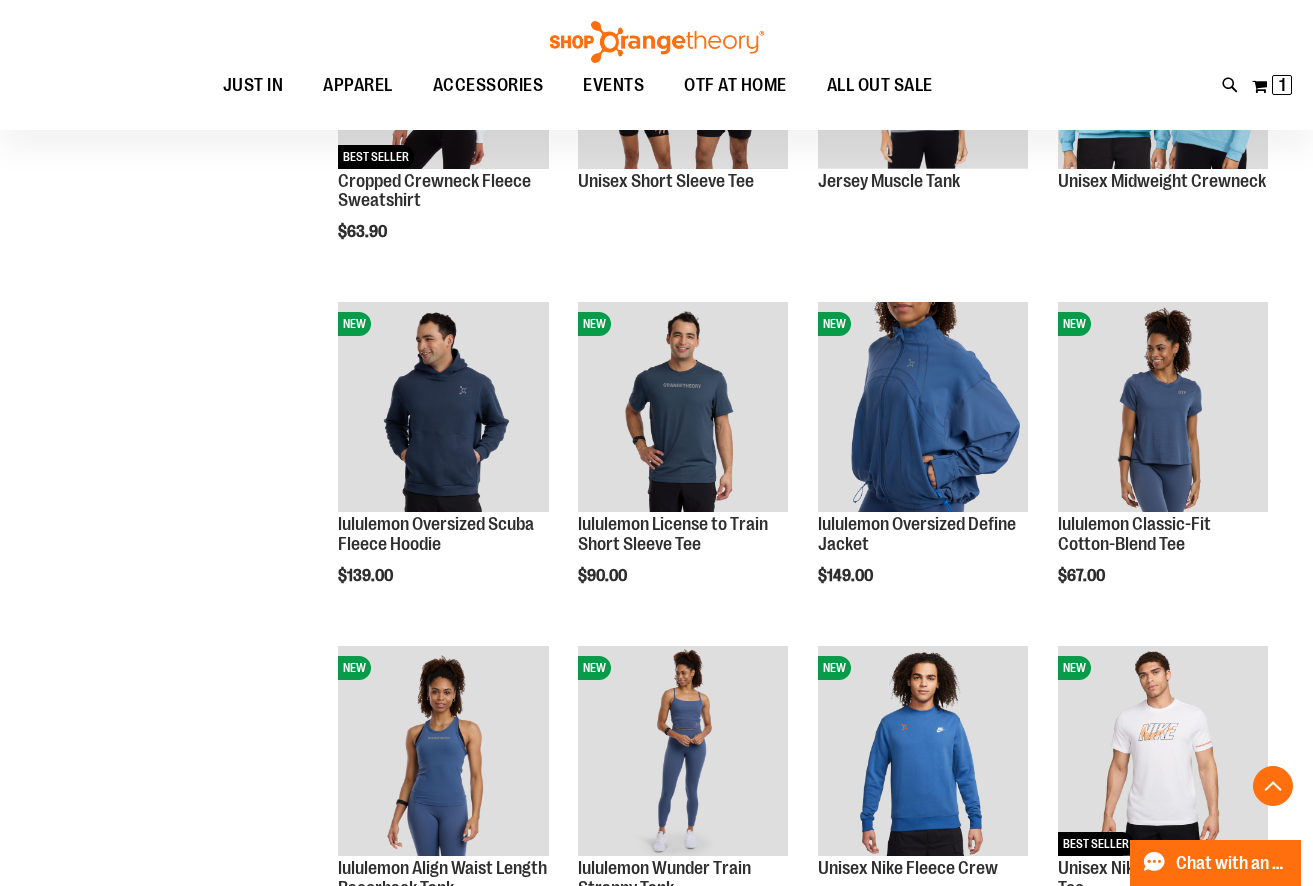 scroll, scrollTop: 1947, scrollLeft: 0, axis: vertical 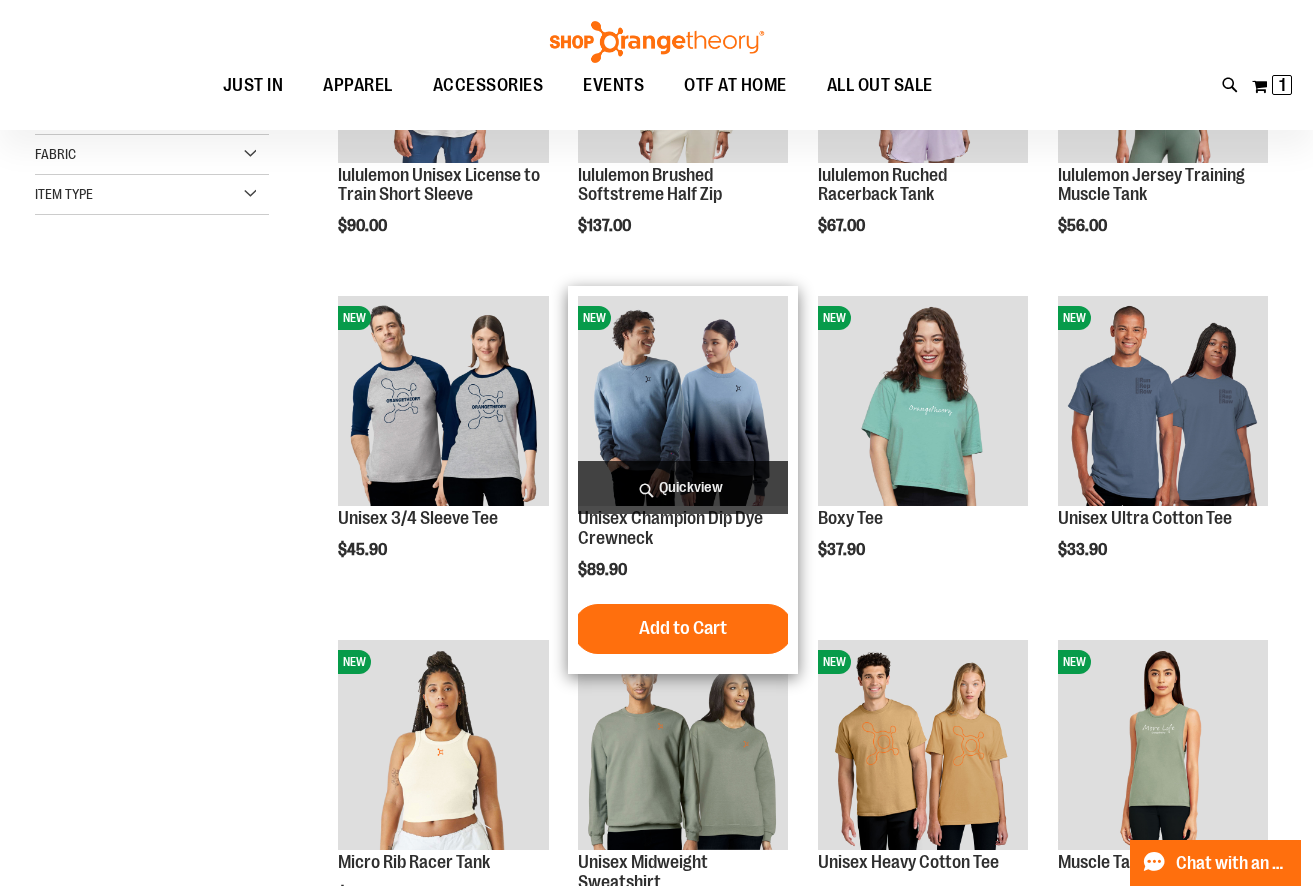 click at bounding box center [683, 401] 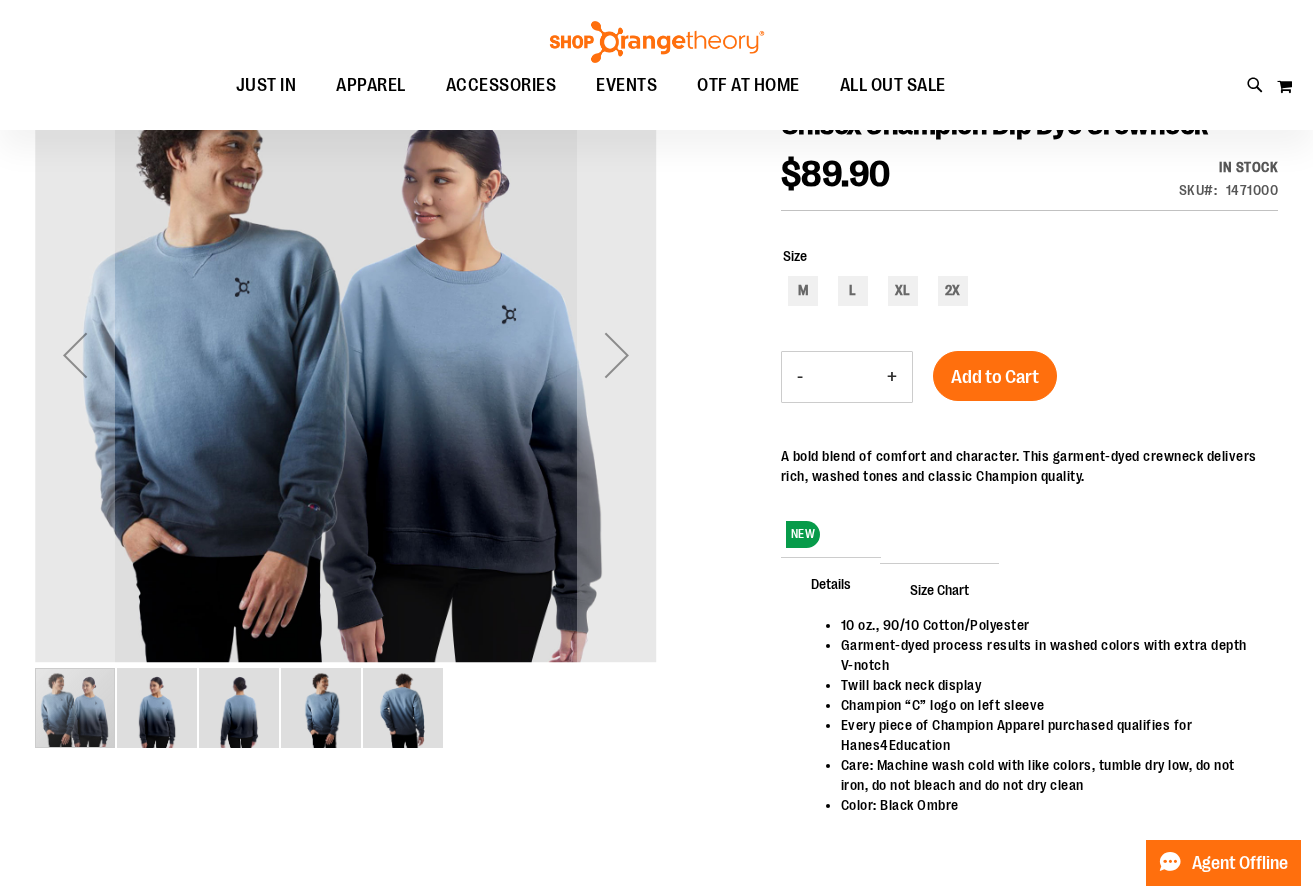 scroll, scrollTop: 0, scrollLeft: 0, axis: both 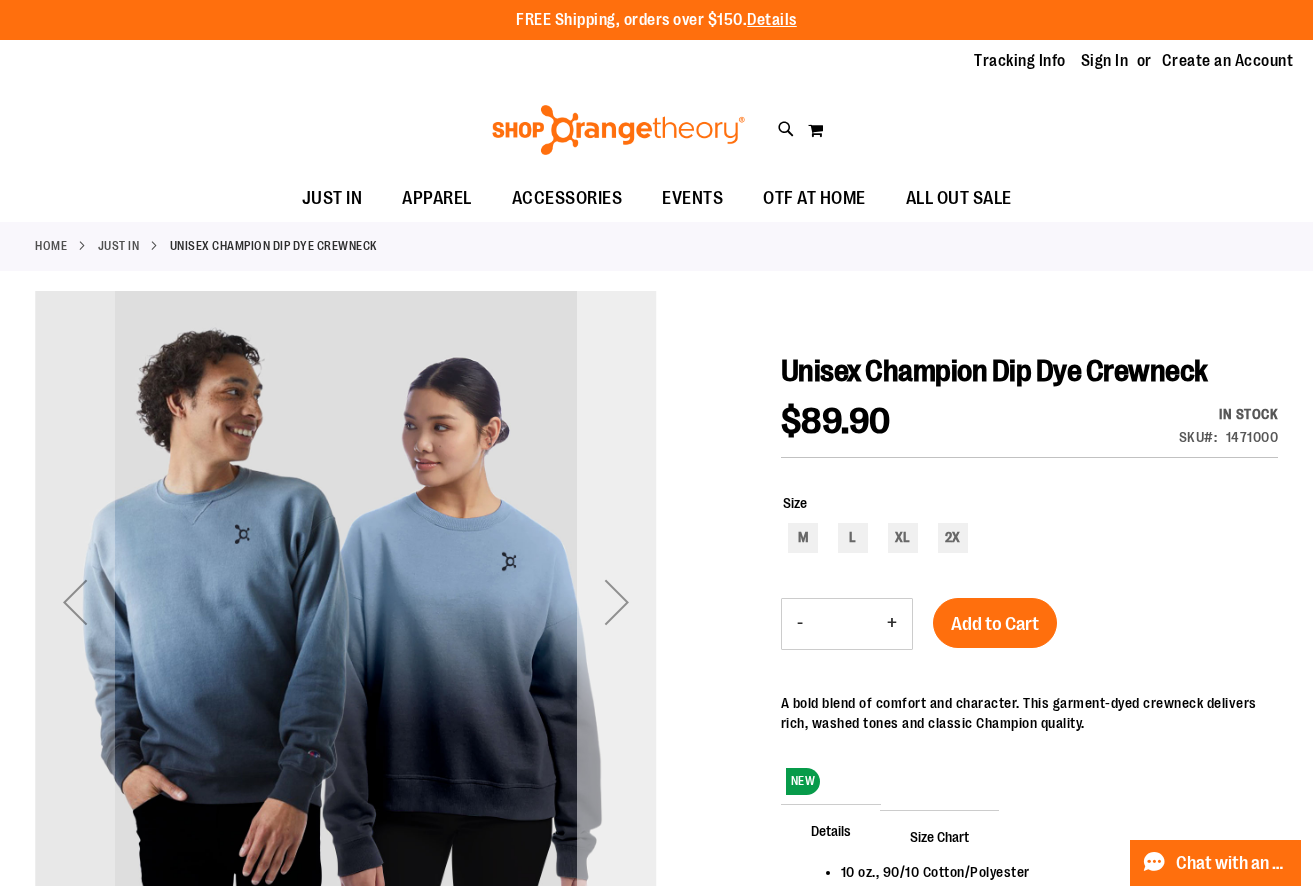 type on "**********" 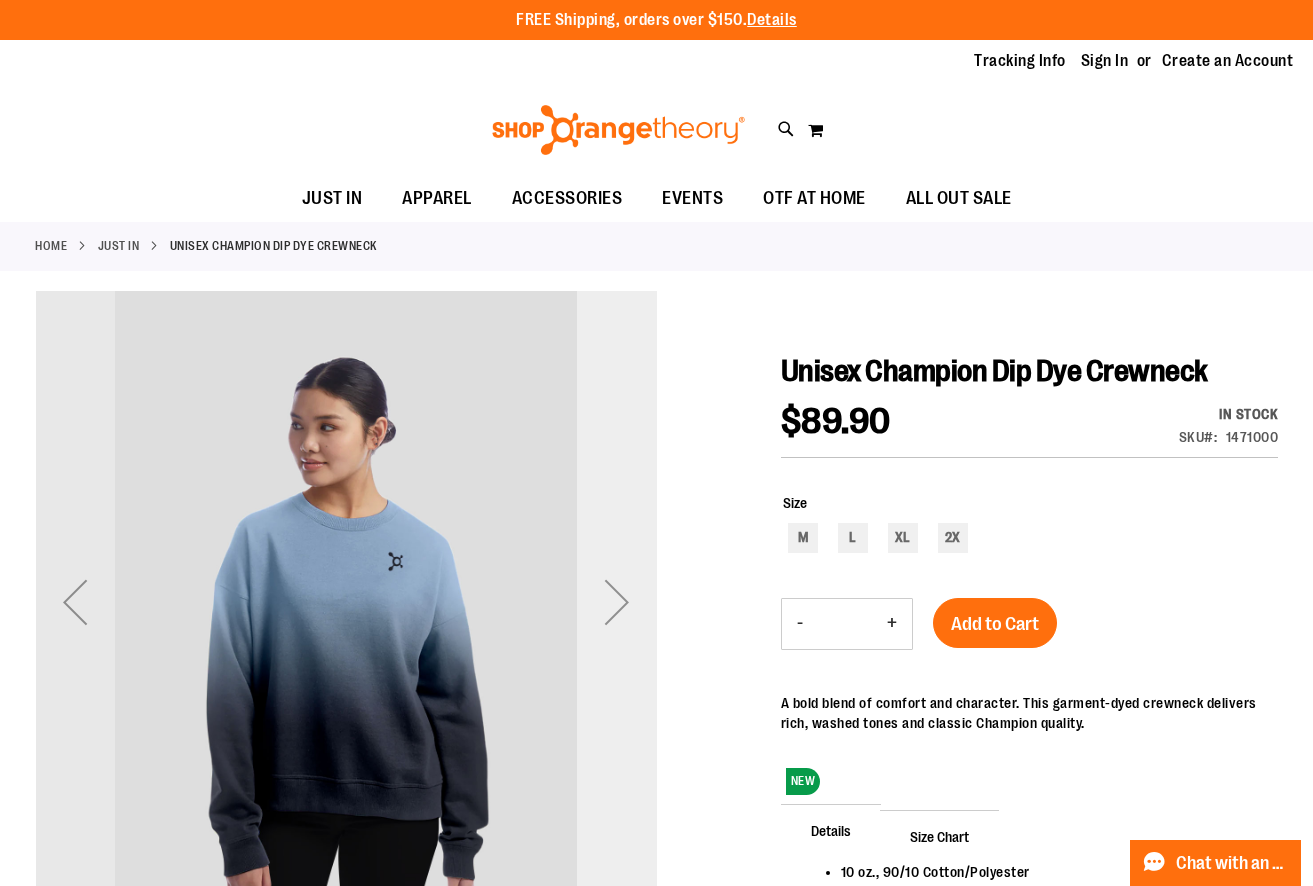click at bounding box center [617, 602] 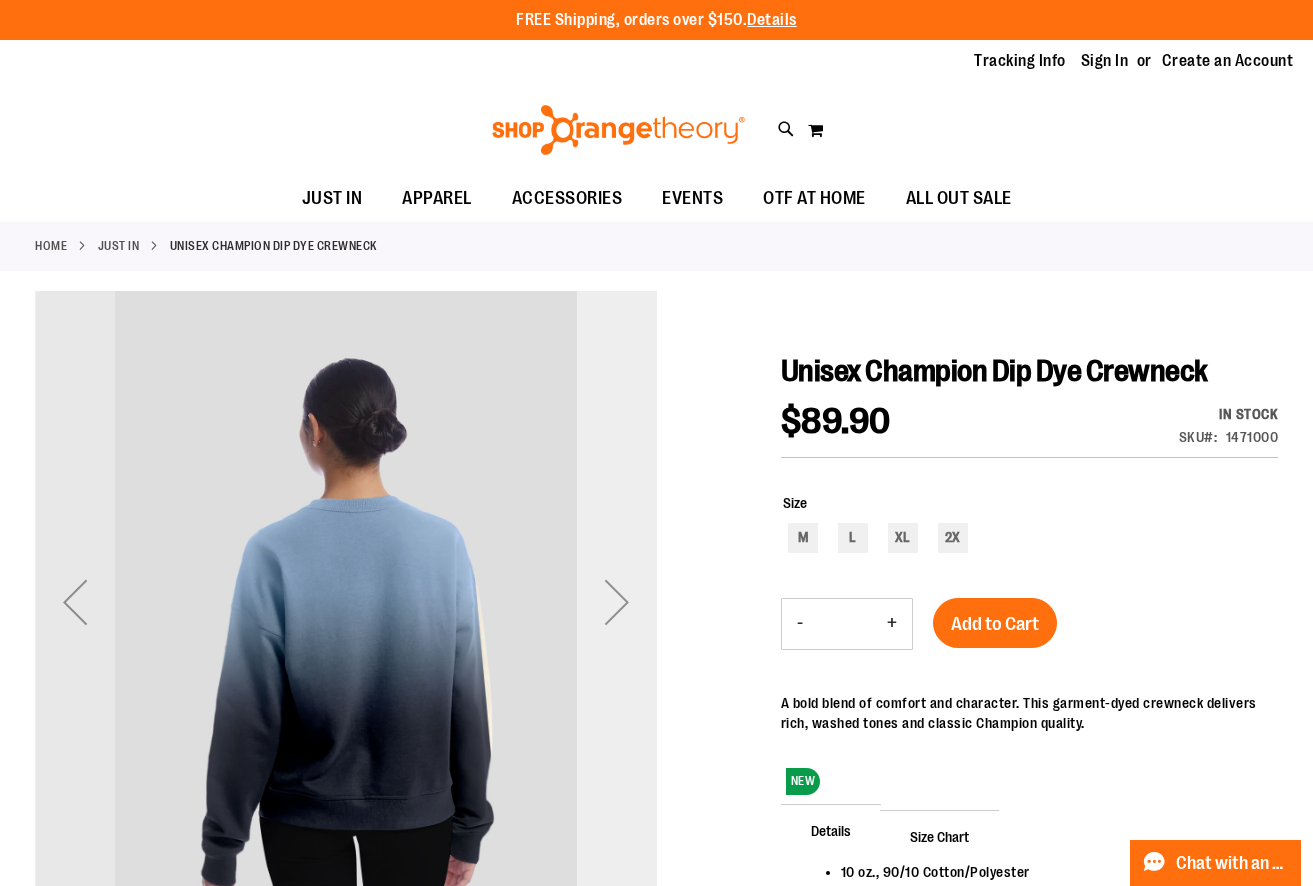 click at bounding box center (617, 602) 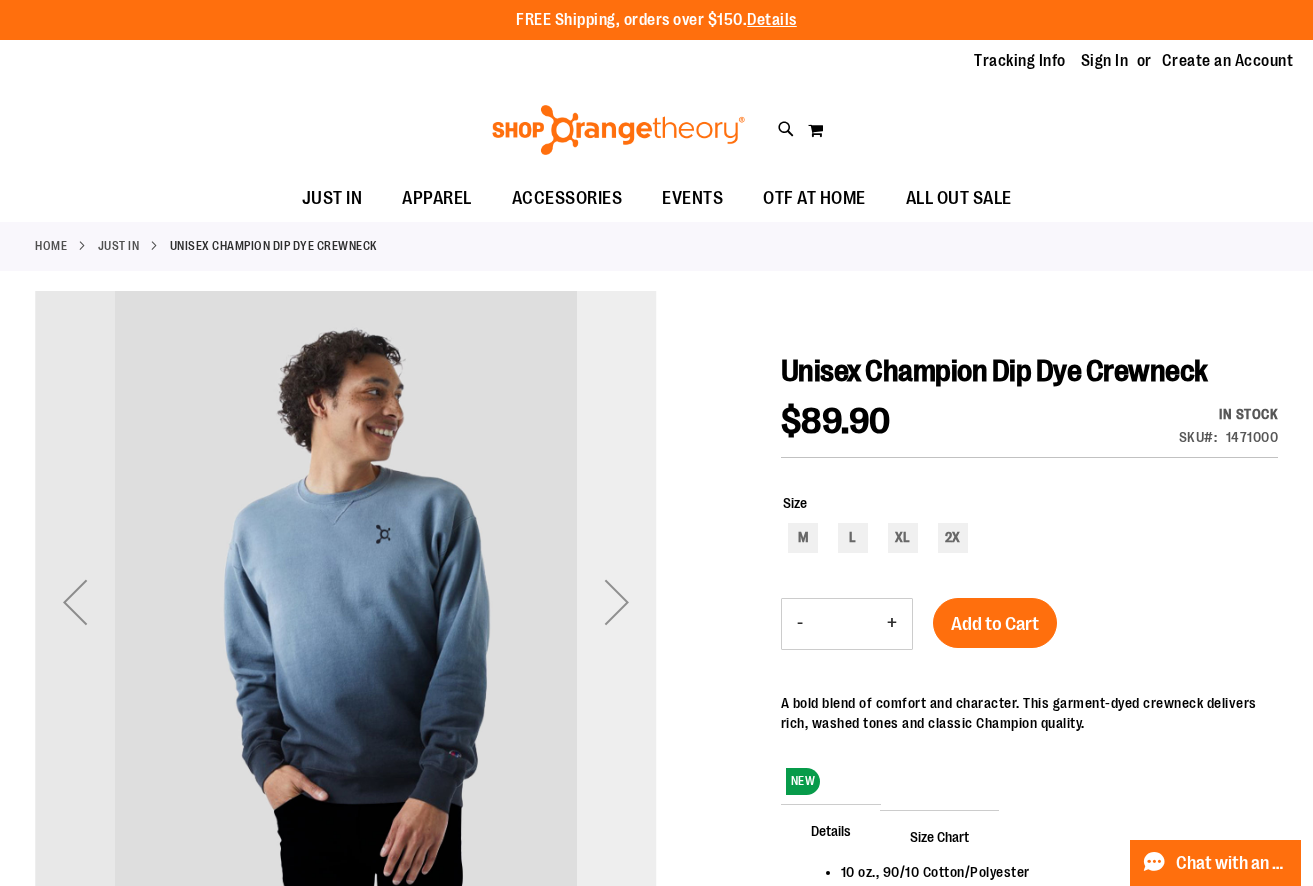 click at bounding box center [617, 602] 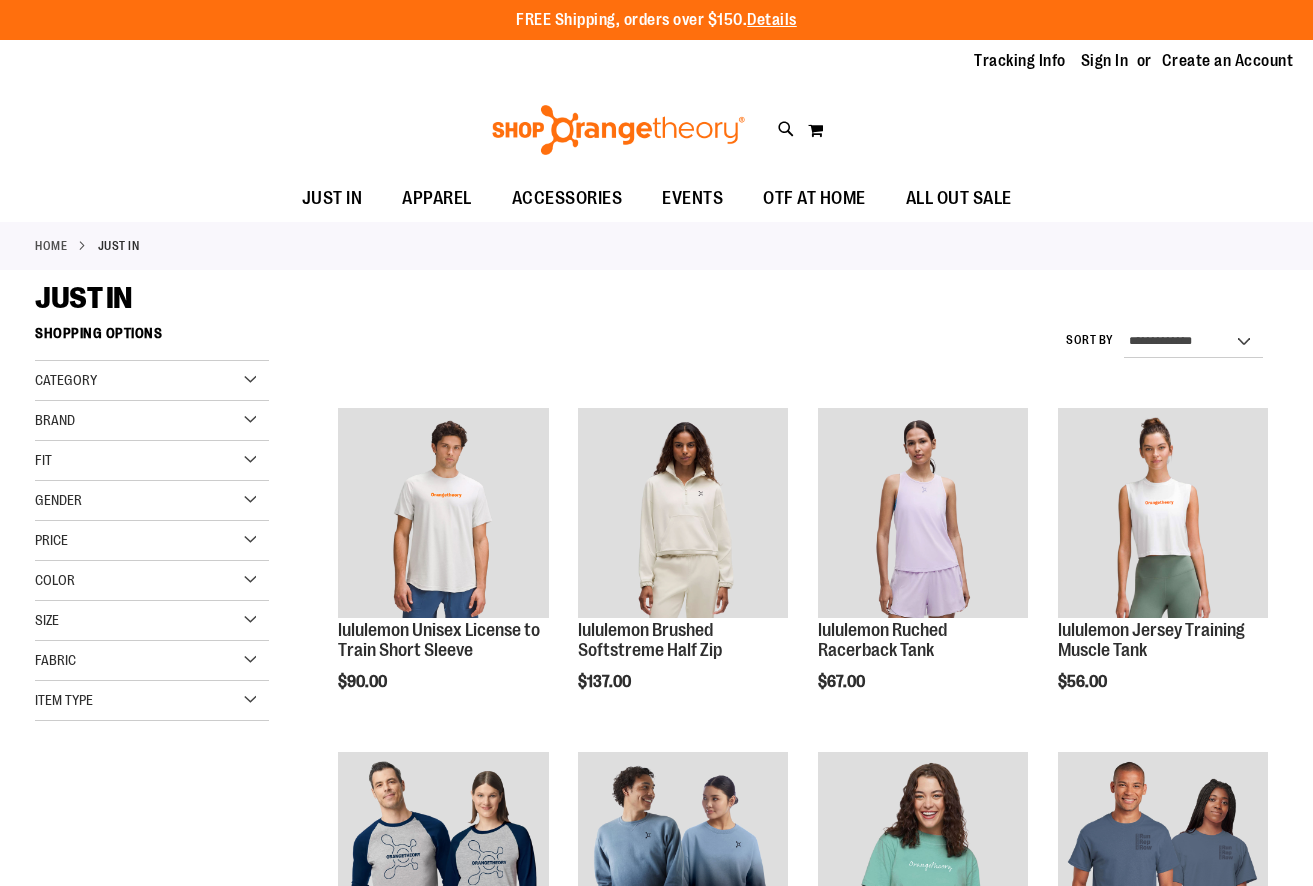 scroll, scrollTop: 561, scrollLeft: 0, axis: vertical 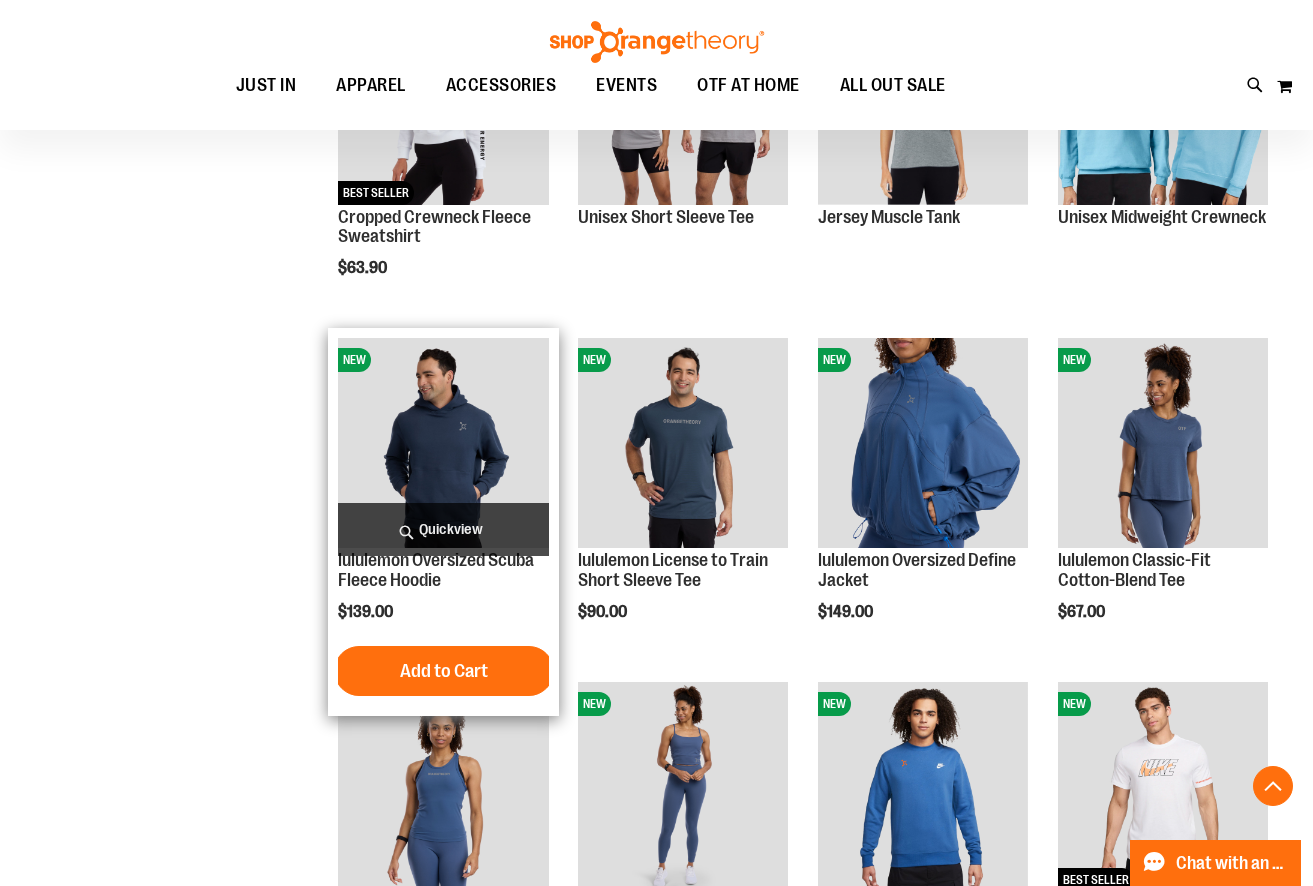 type on "**********" 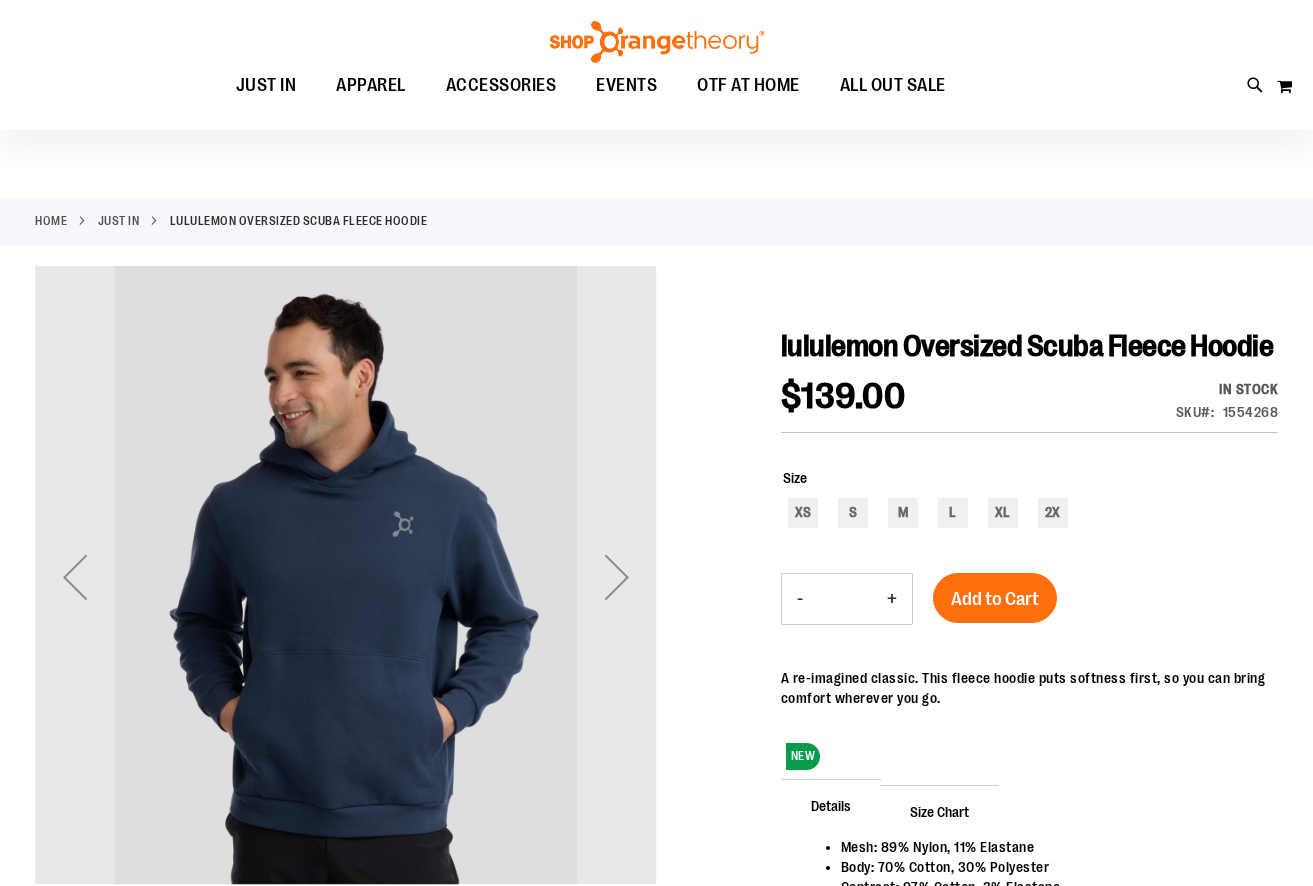 scroll, scrollTop: 57, scrollLeft: 0, axis: vertical 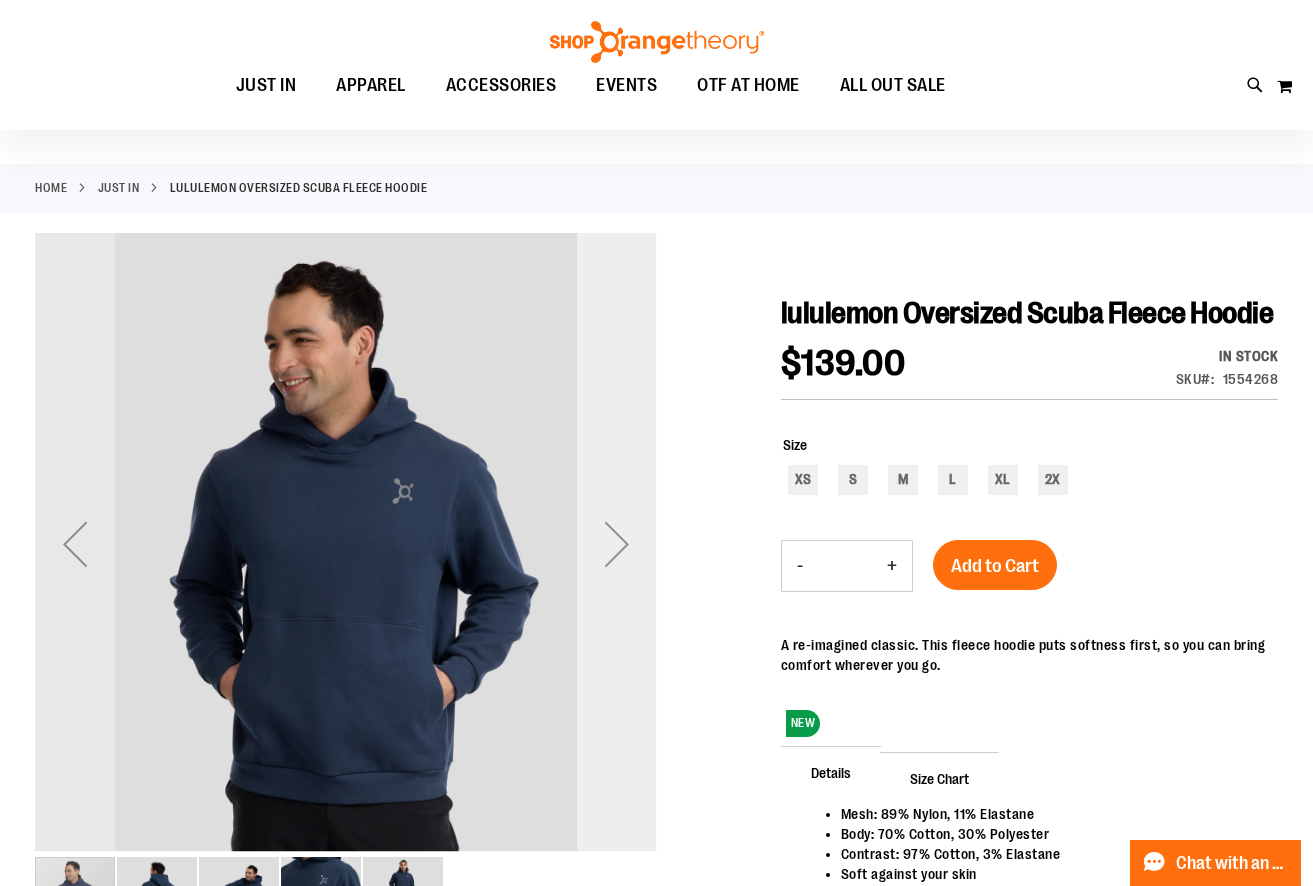 type on "**********" 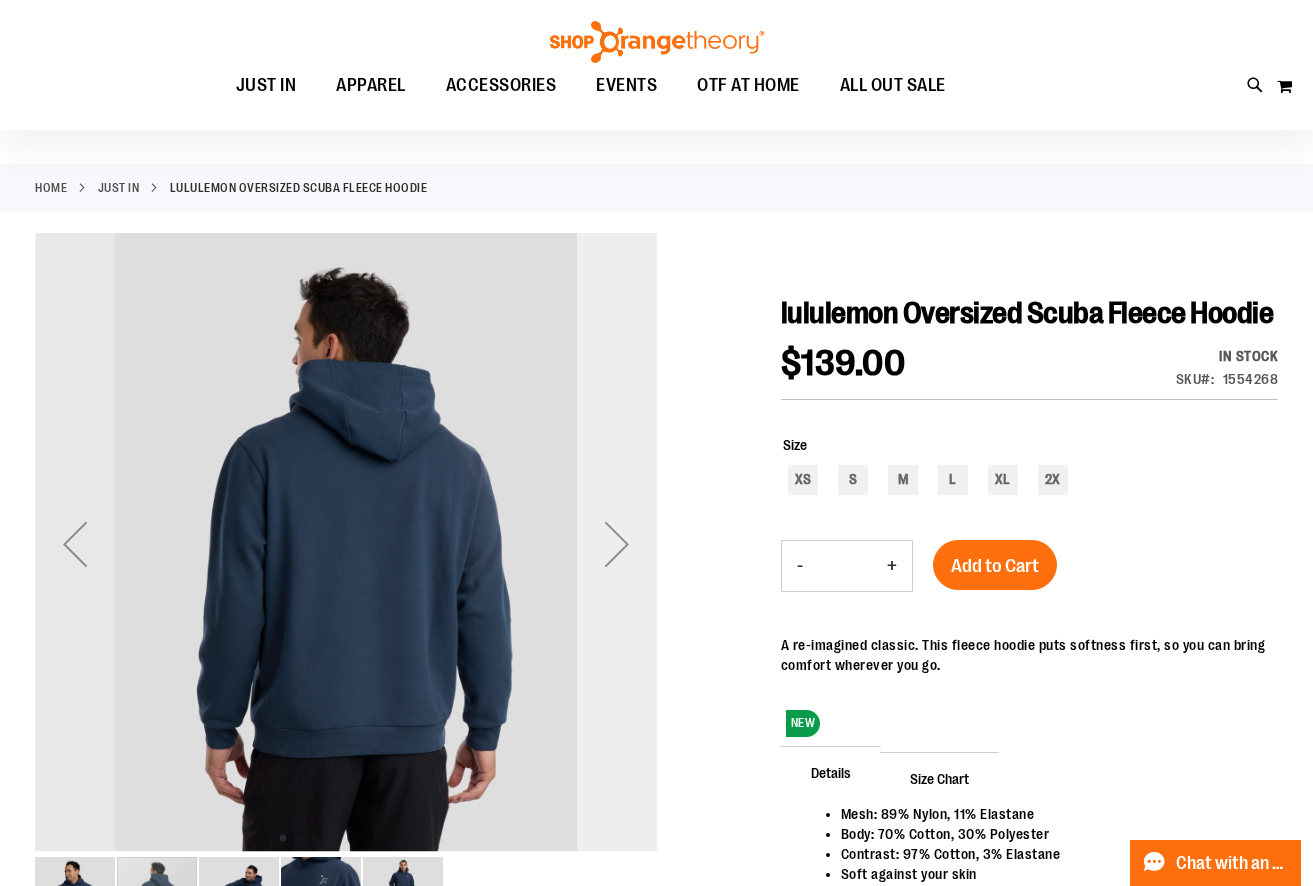 click at bounding box center [617, 544] 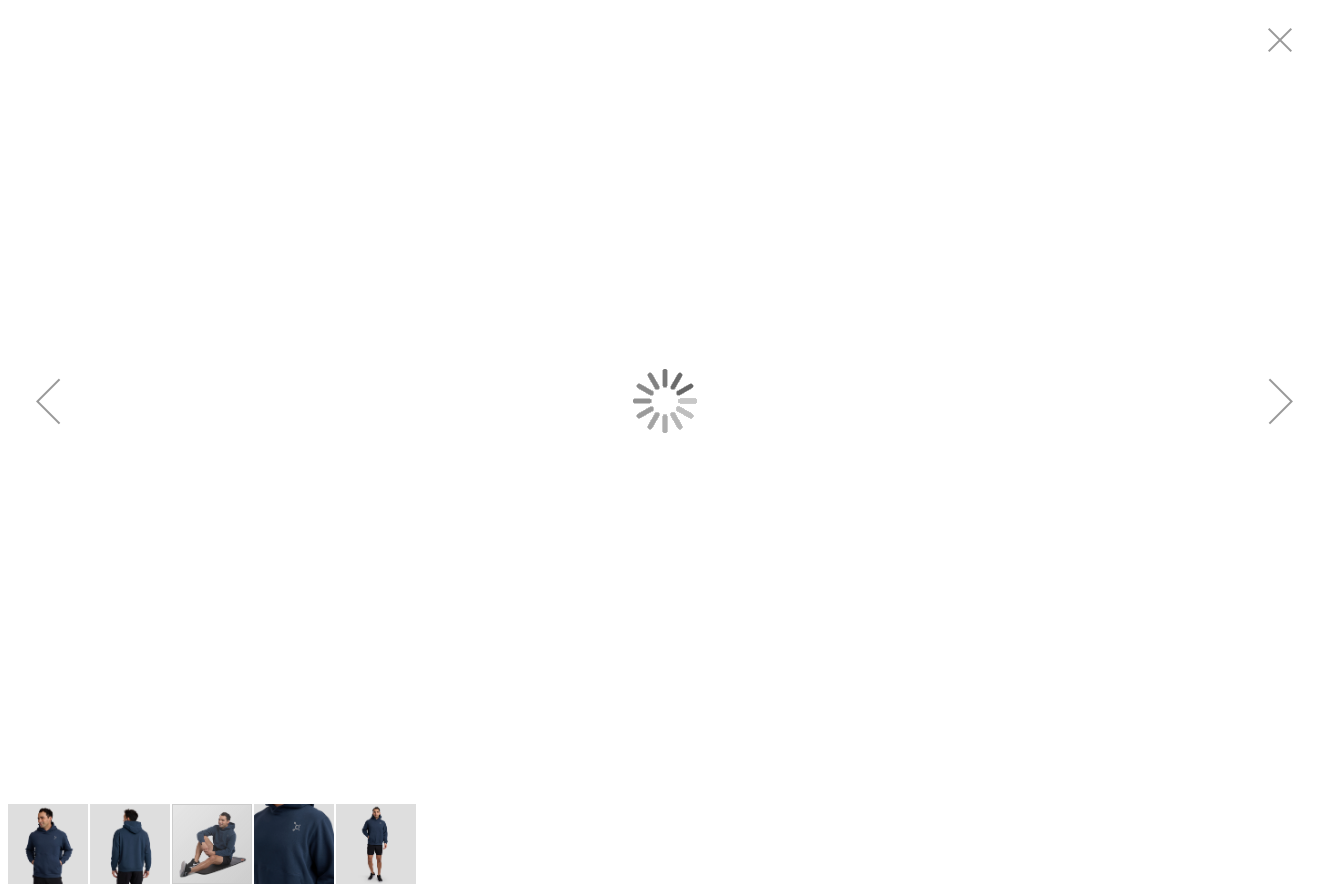 scroll, scrollTop: 0, scrollLeft: 0, axis: both 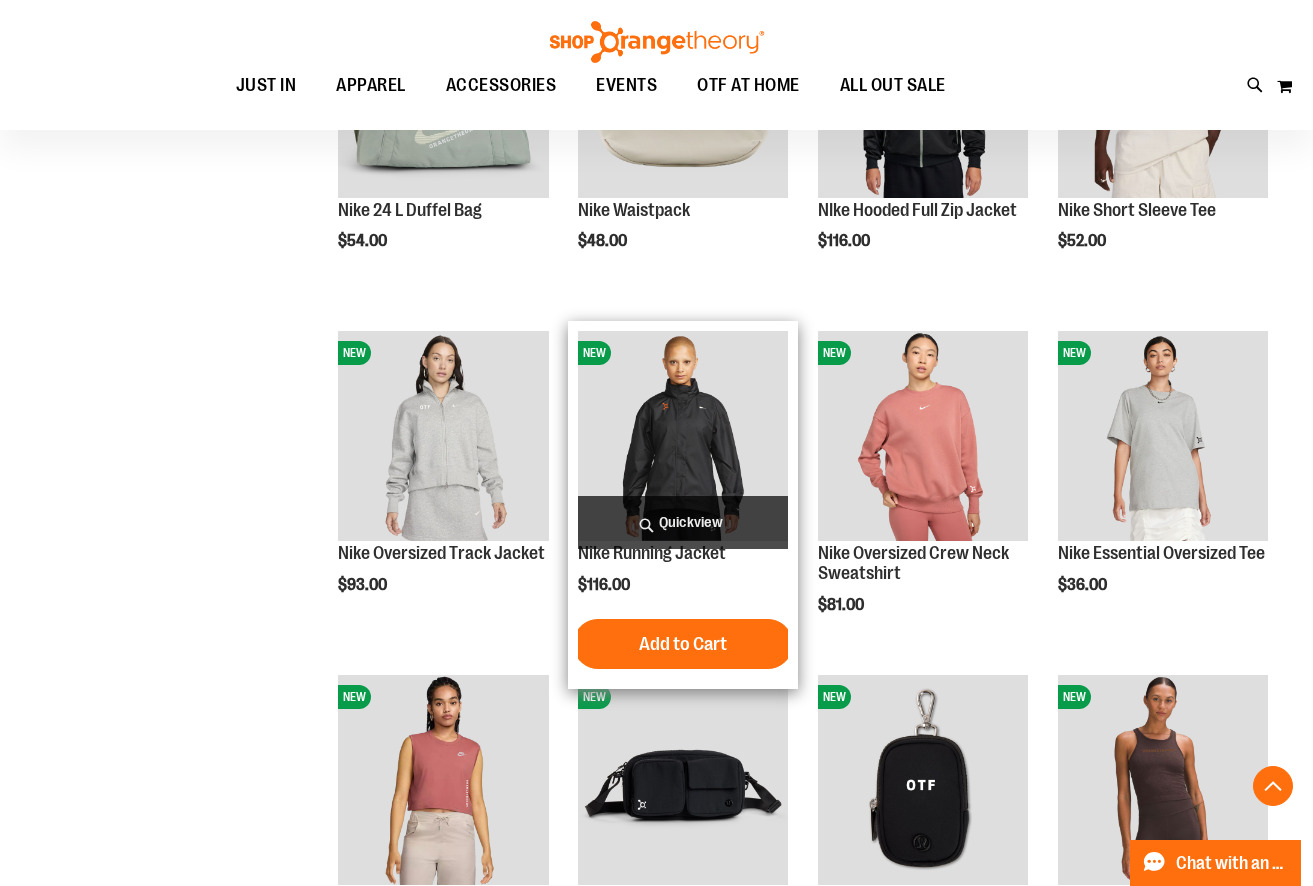 type on "**********" 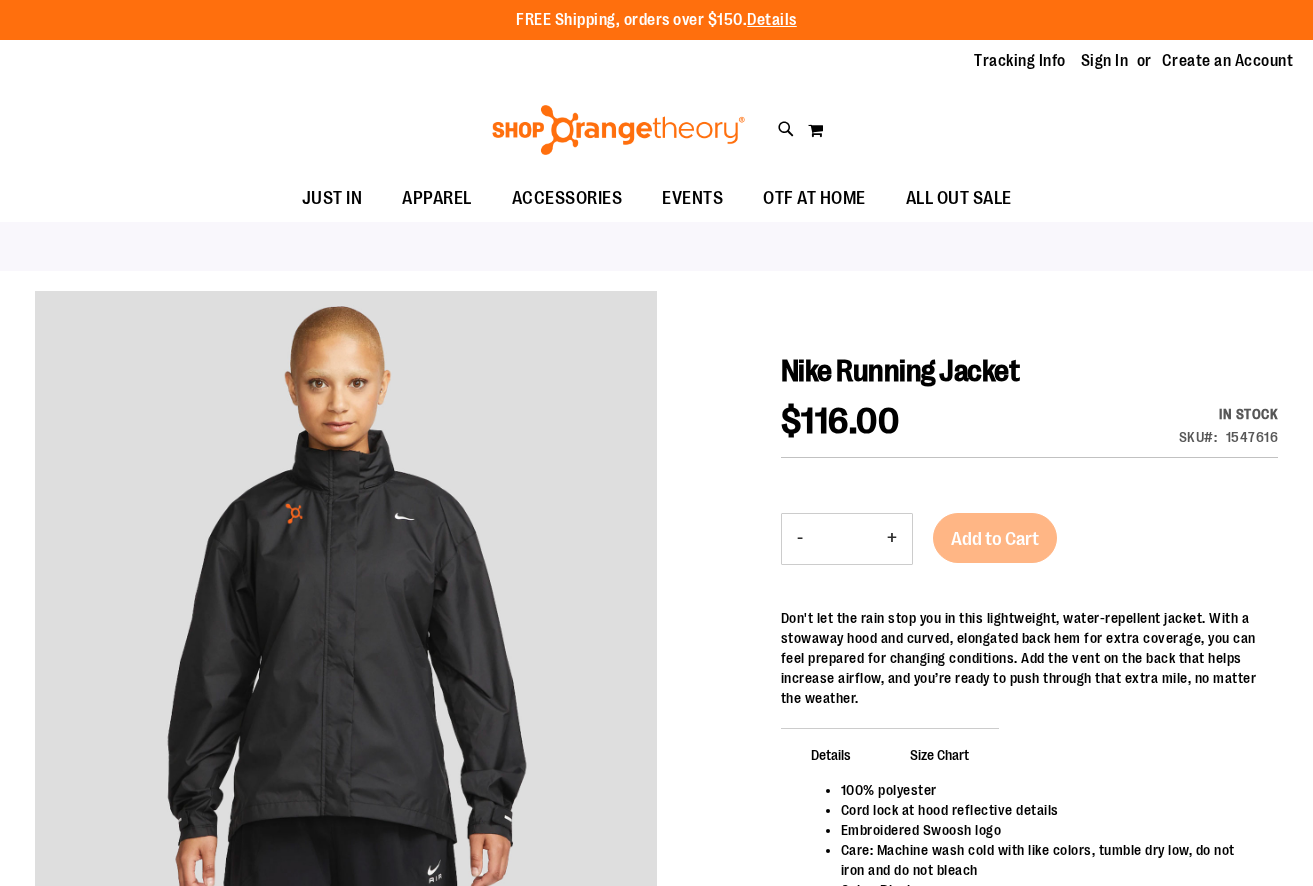 scroll, scrollTop: 0, scrollLeft: 0, axis: both 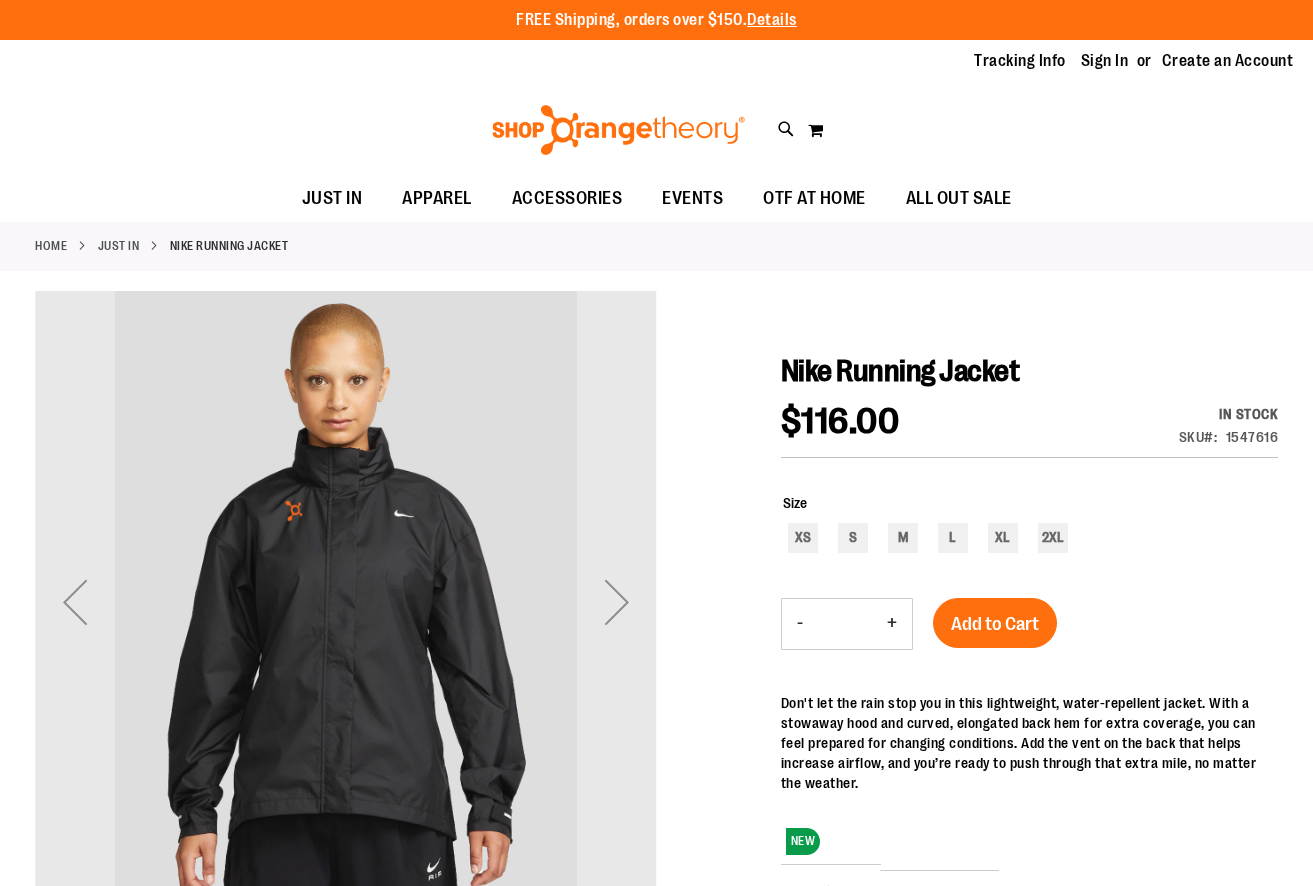 type on "**********" 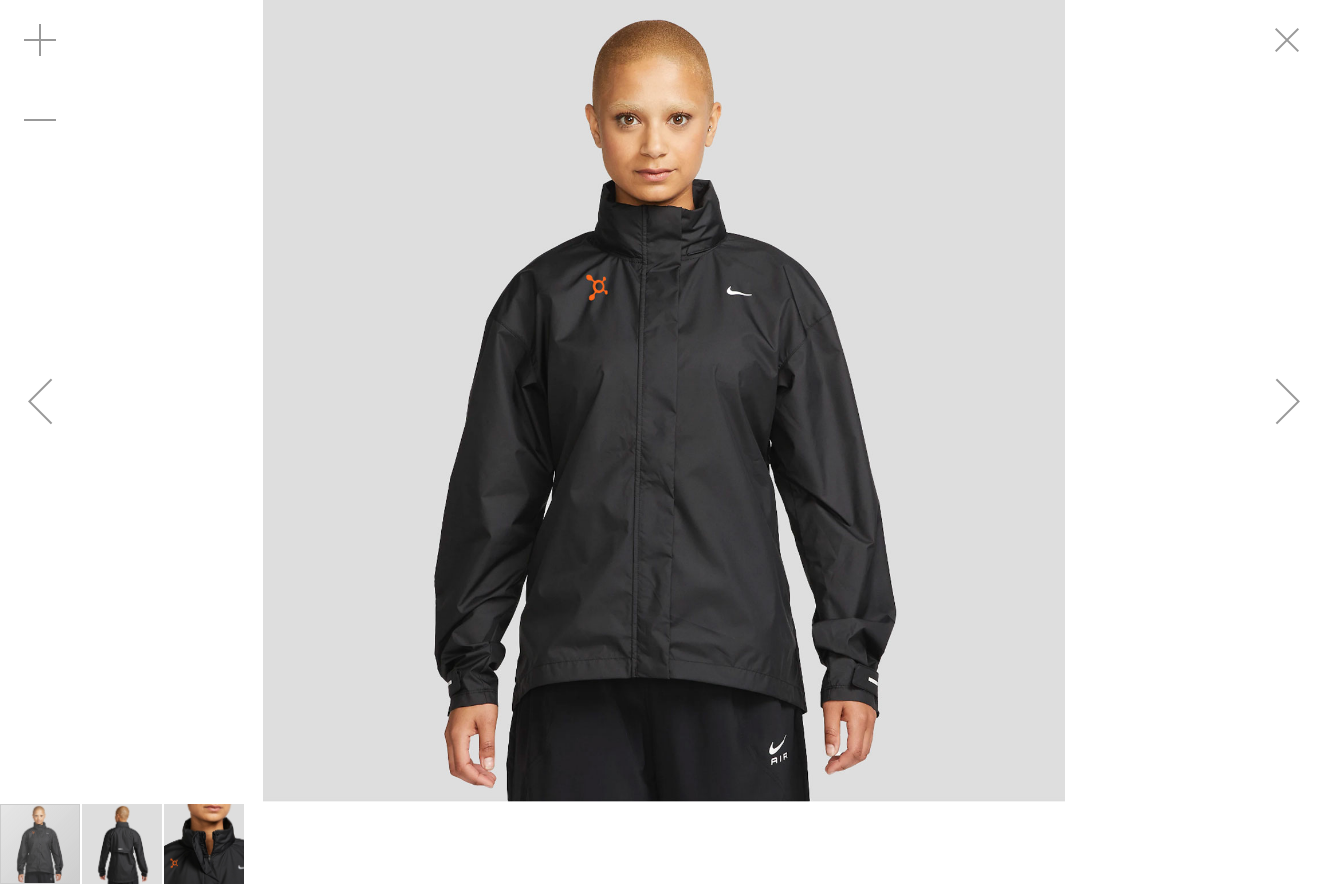 click at bounding box center [1288, 401] 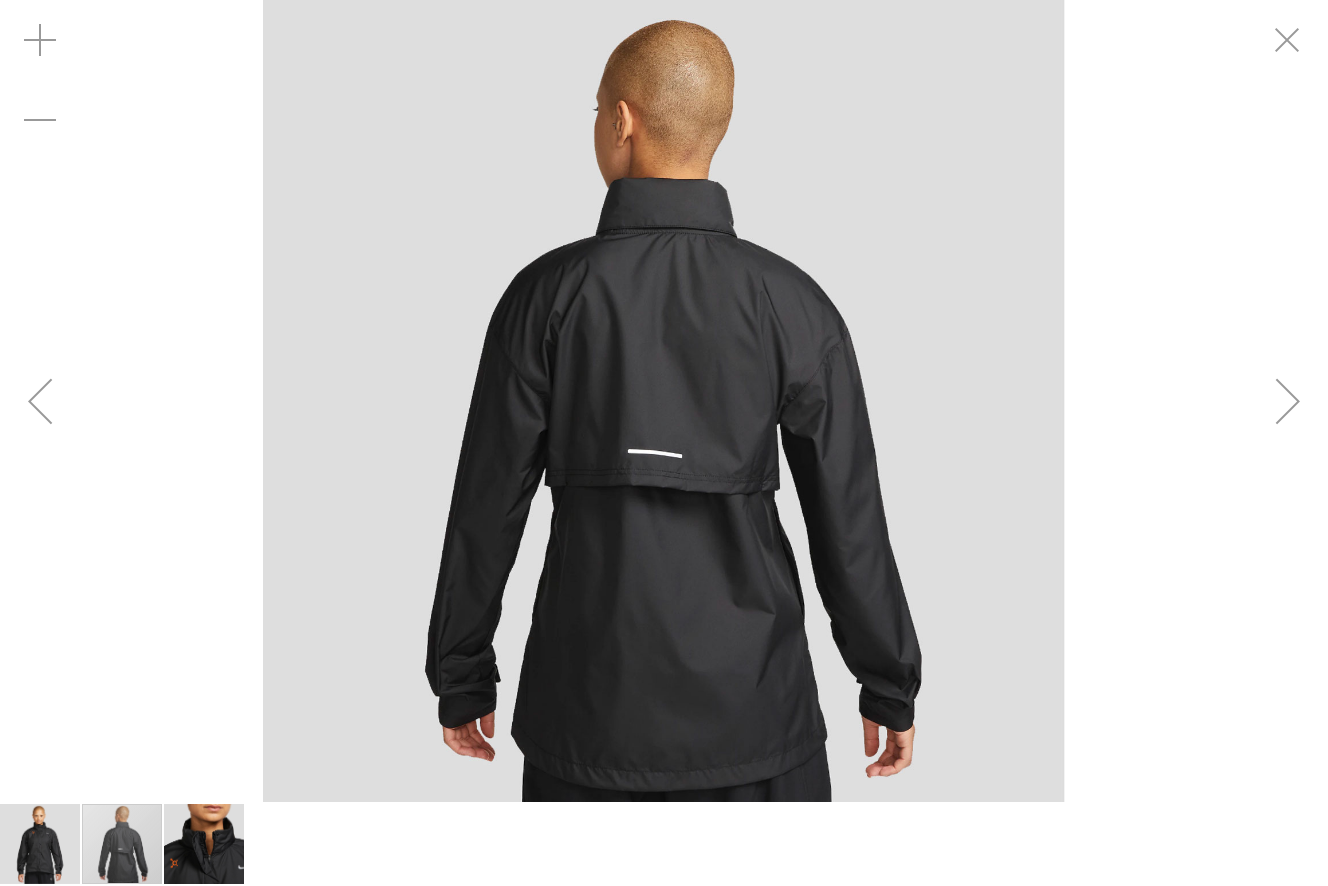 click at bounding box center (1288, 401) 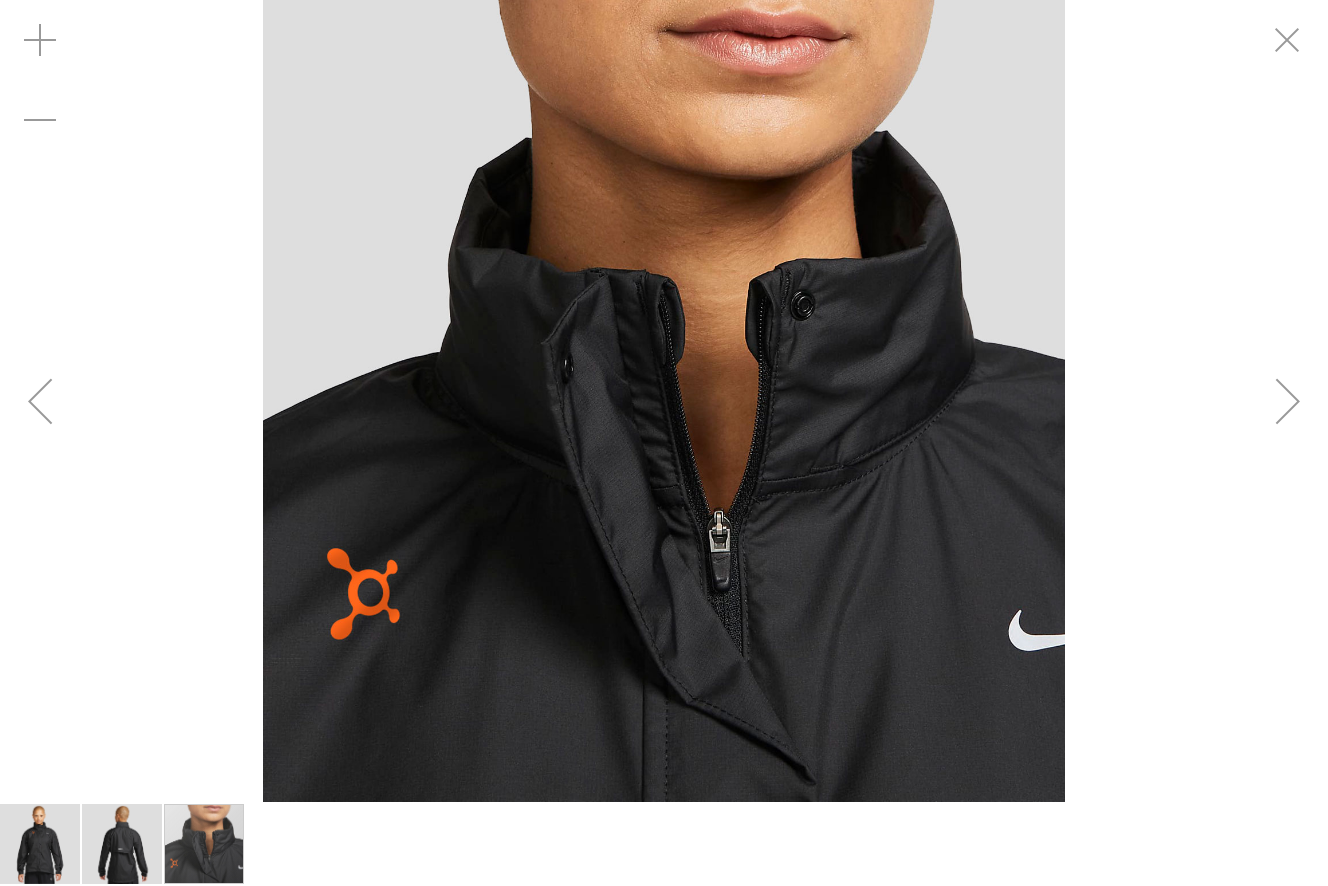 click at bounding box center [40, 401] 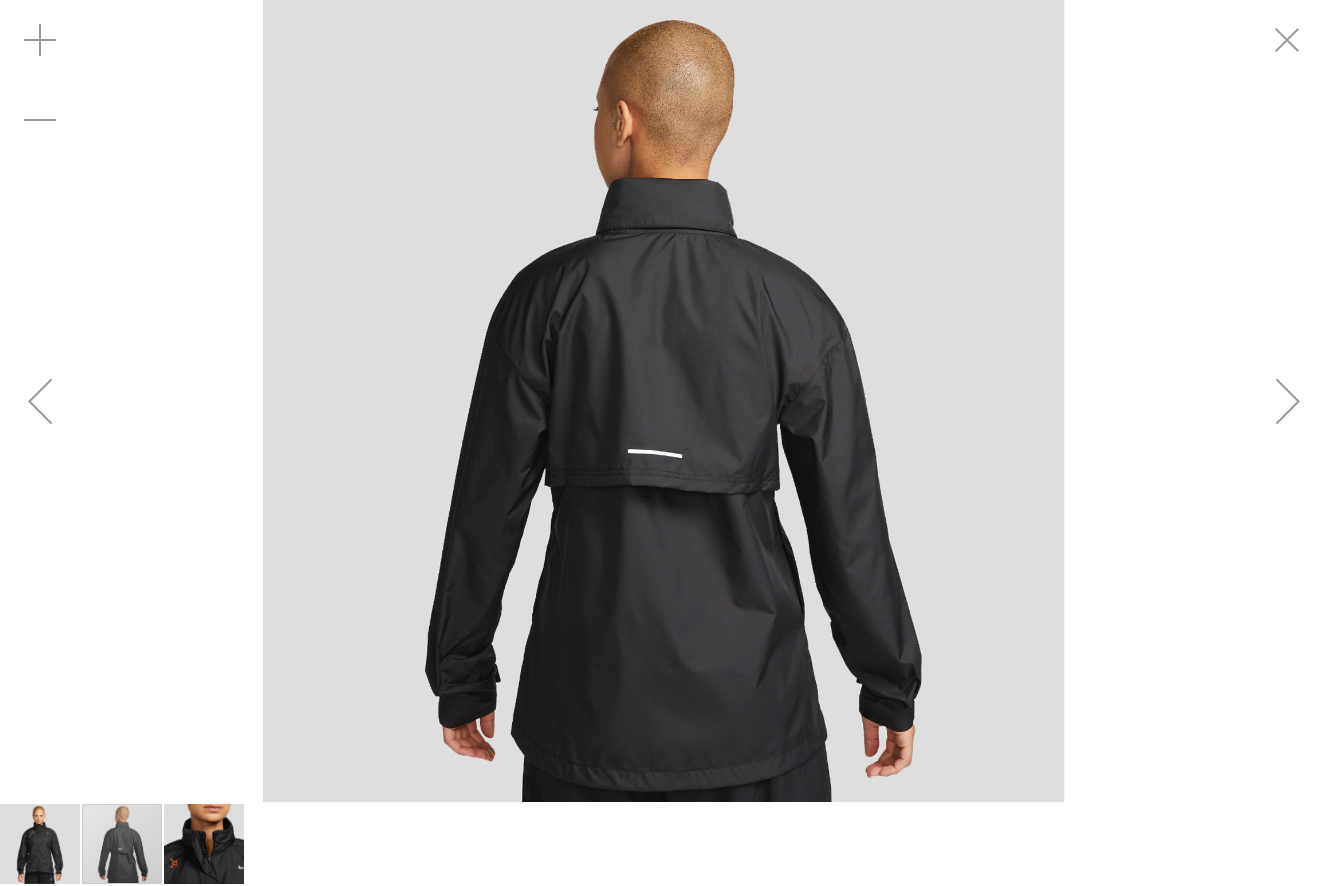 click at bounding box center [40, 401] 